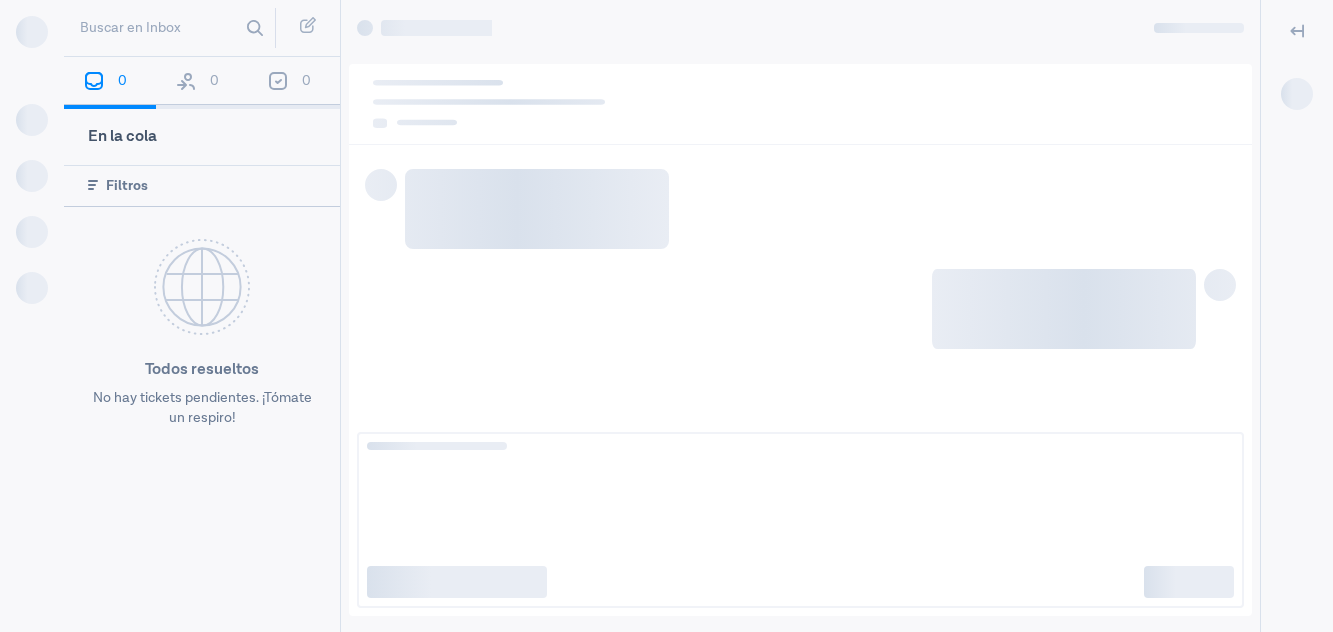 scroll, scrollTop: 0, scrollLeft: 0, axis: both 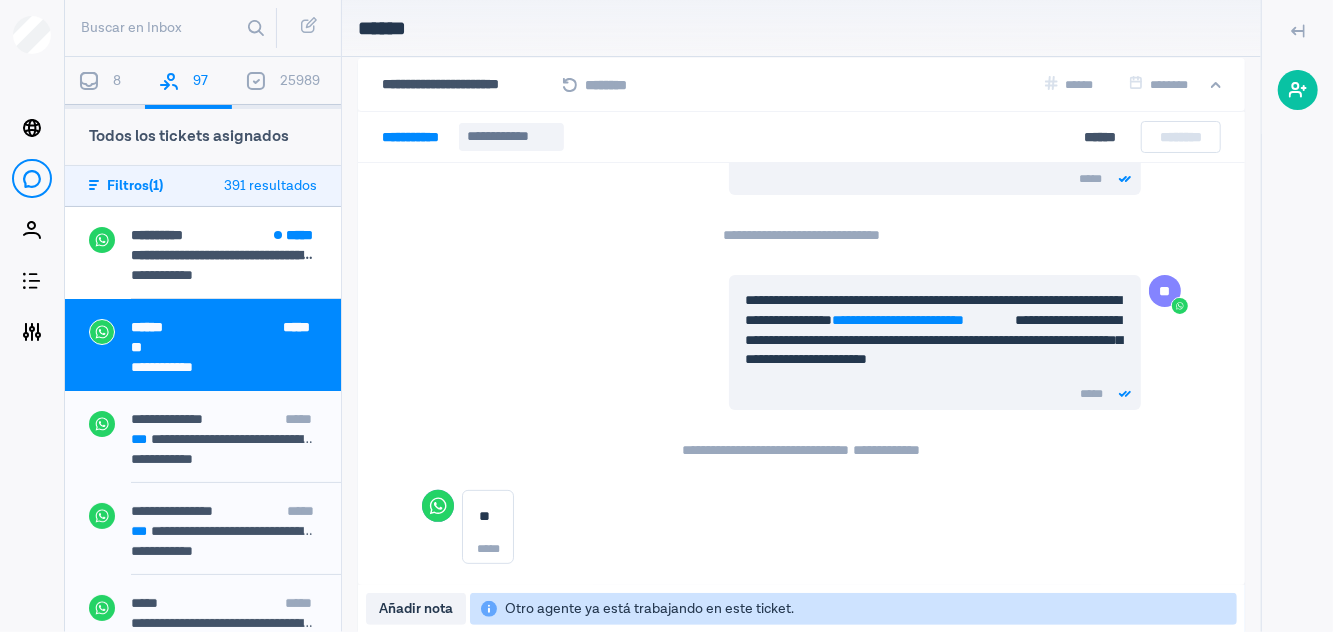 click on "**********" at bounding box center (224, 277) 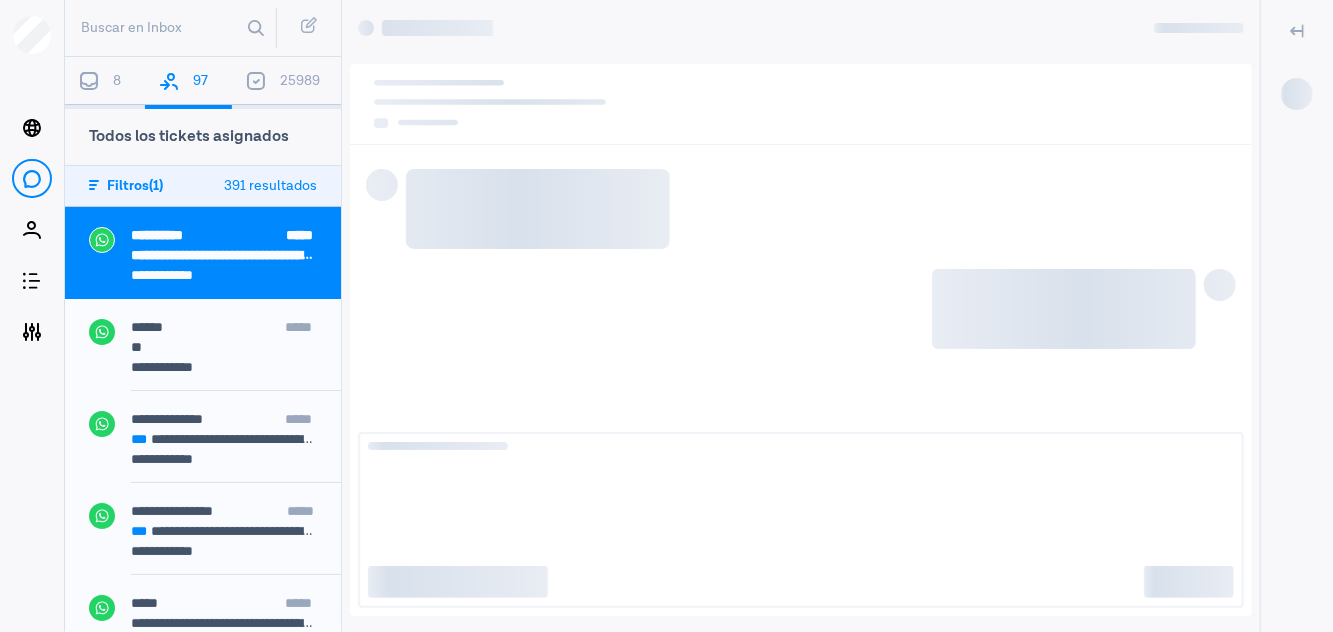 click on "[NUMBER]" at bounding box center (105, 83) 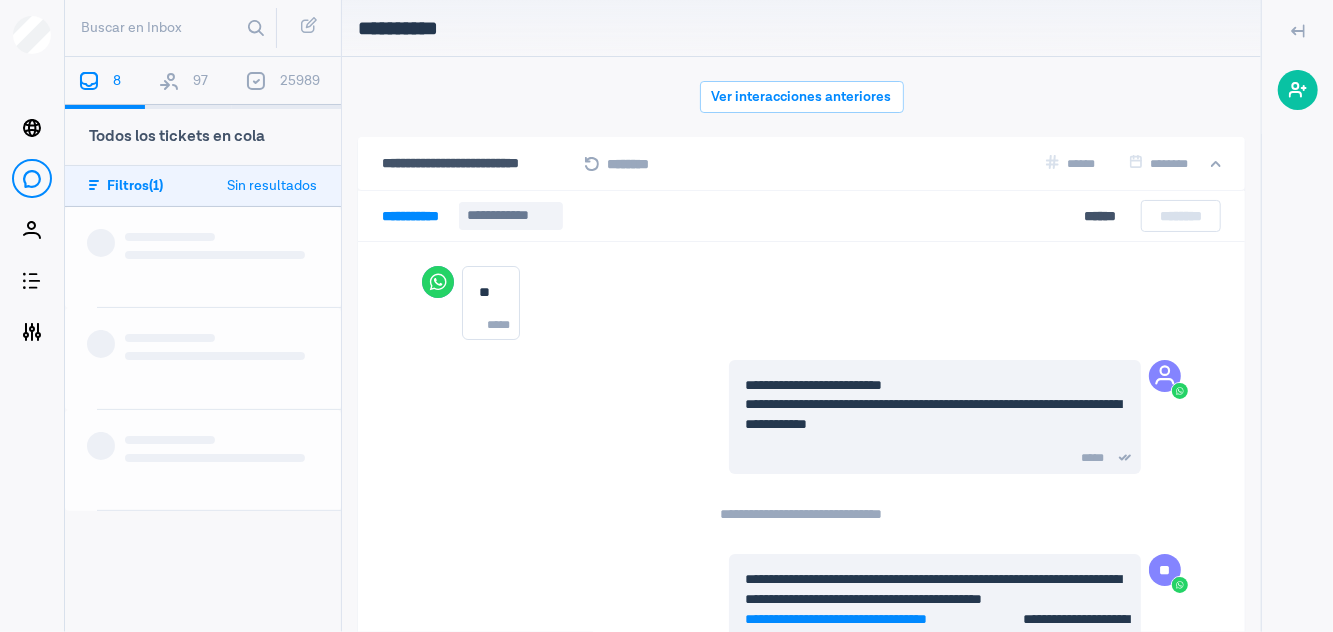 scroll, scrollTop: 79, scrollLeft: 0, axis: vertical 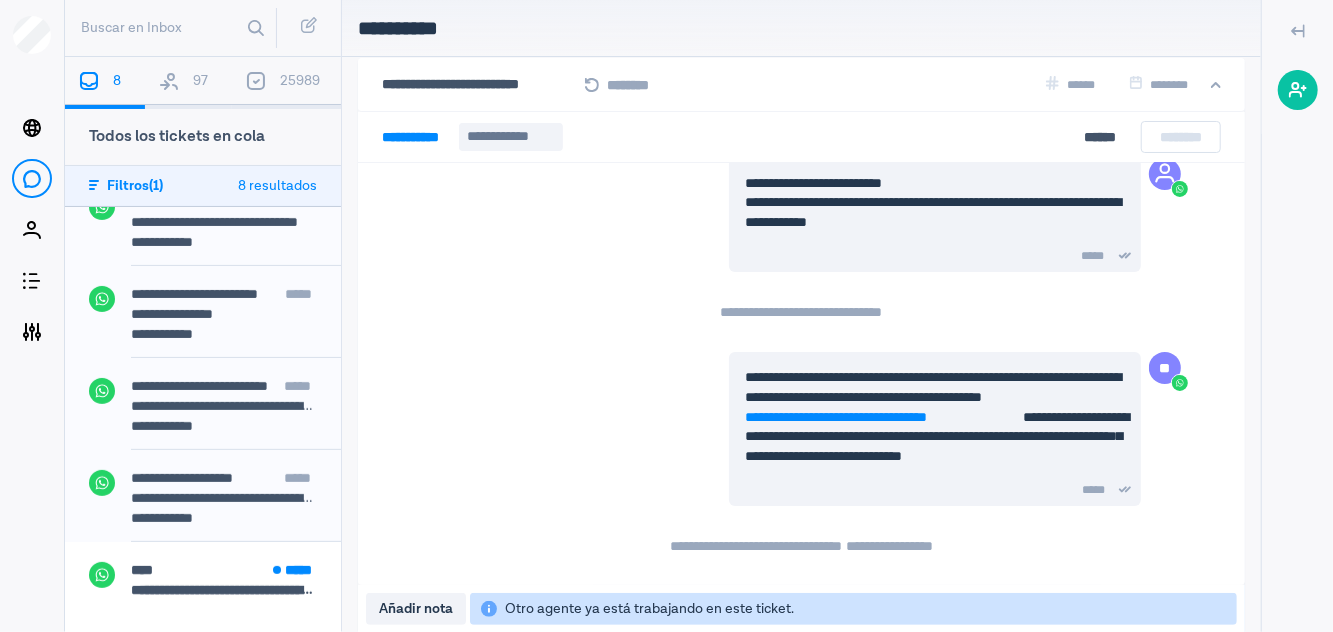 click on "**********" at bounding box center (0, 0) 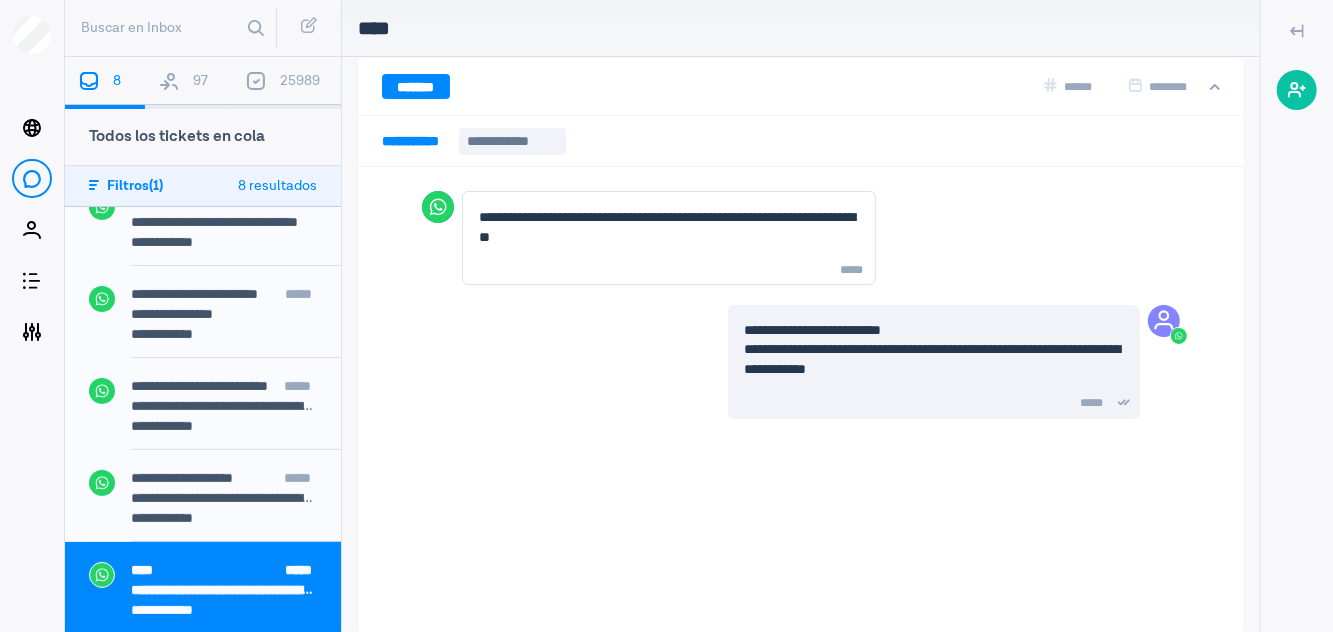 scroll, scrollTop: 0, scrollLeft: 0, axis: both 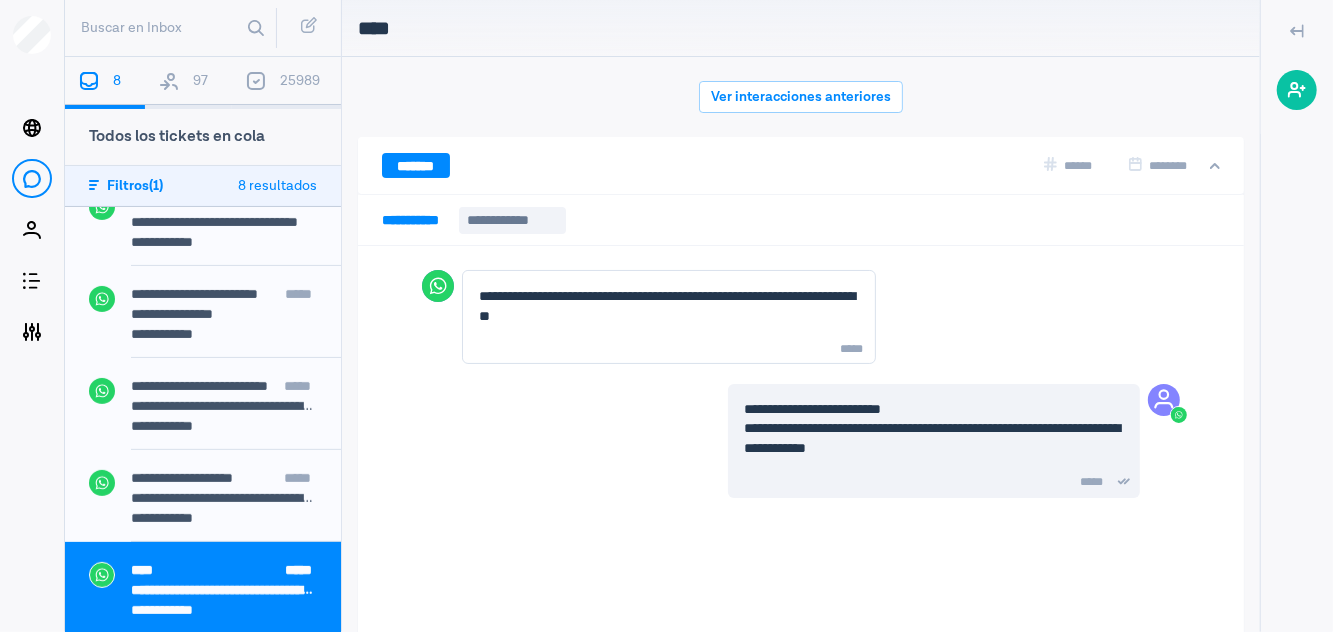 click on "Ver interacciones anteriores" at bounding box center [801, 97] 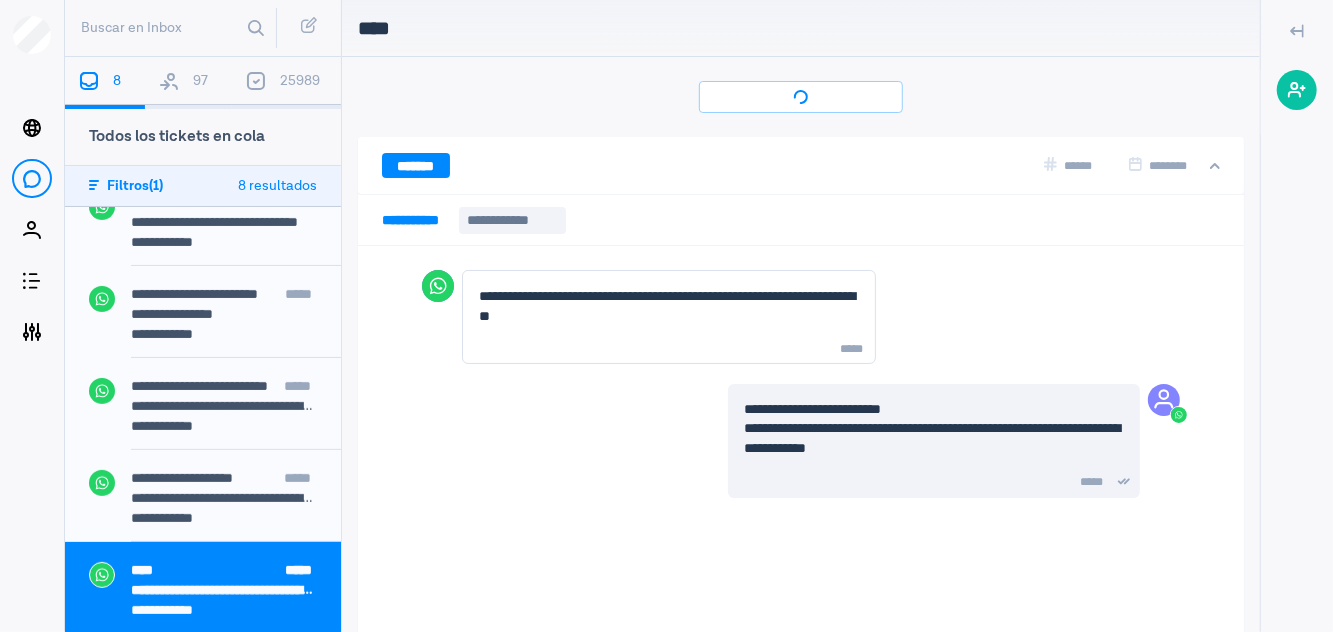 click on "******* ****** ********" at bounding box center (801, 166) 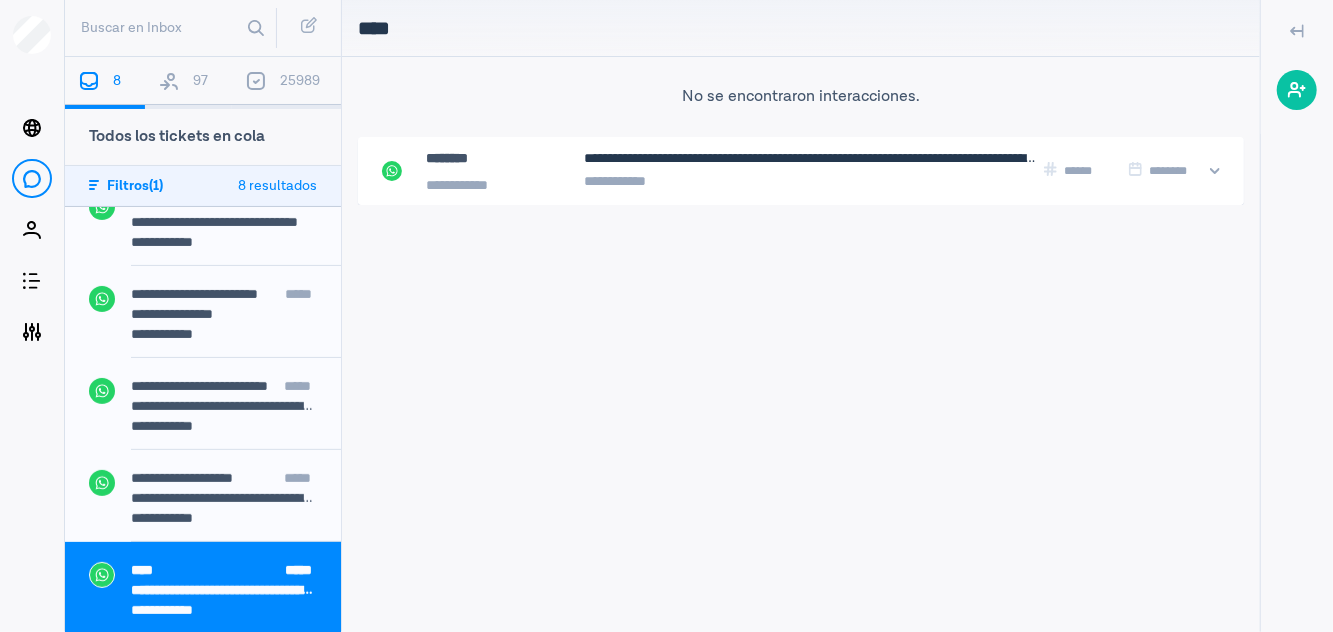 click on "**********" at bounding box center [810, 170] 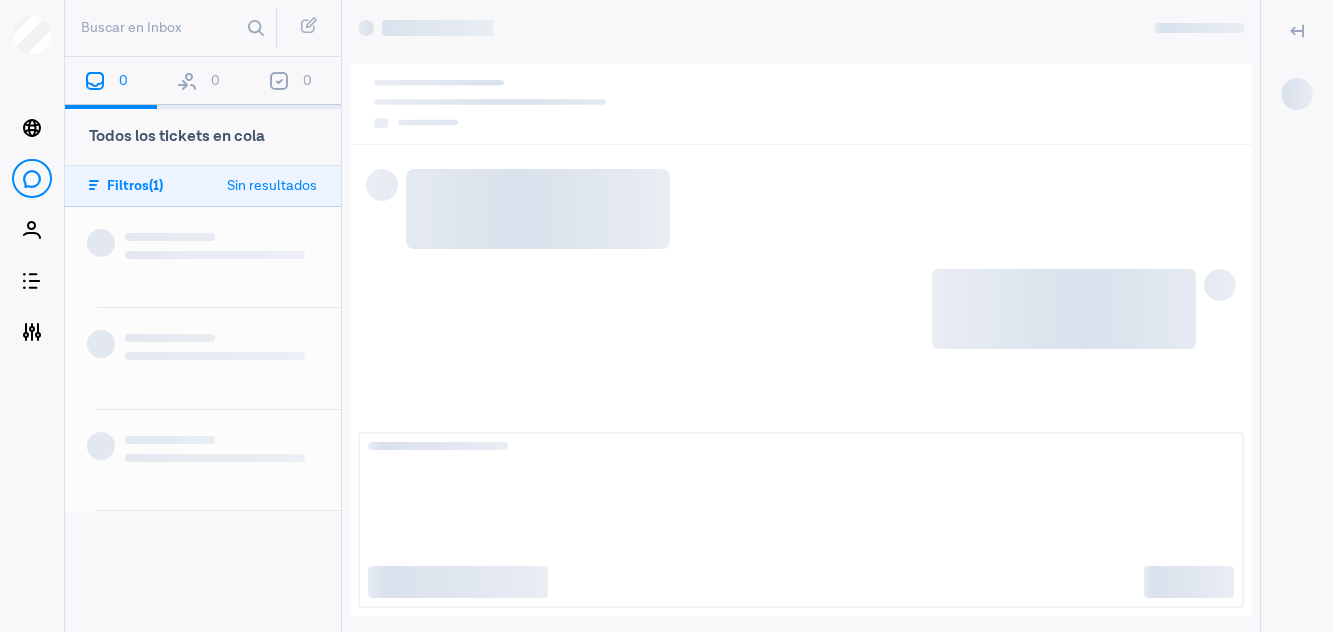 scroll, scrollTop: 0, scrollLeft: 0, axis: both 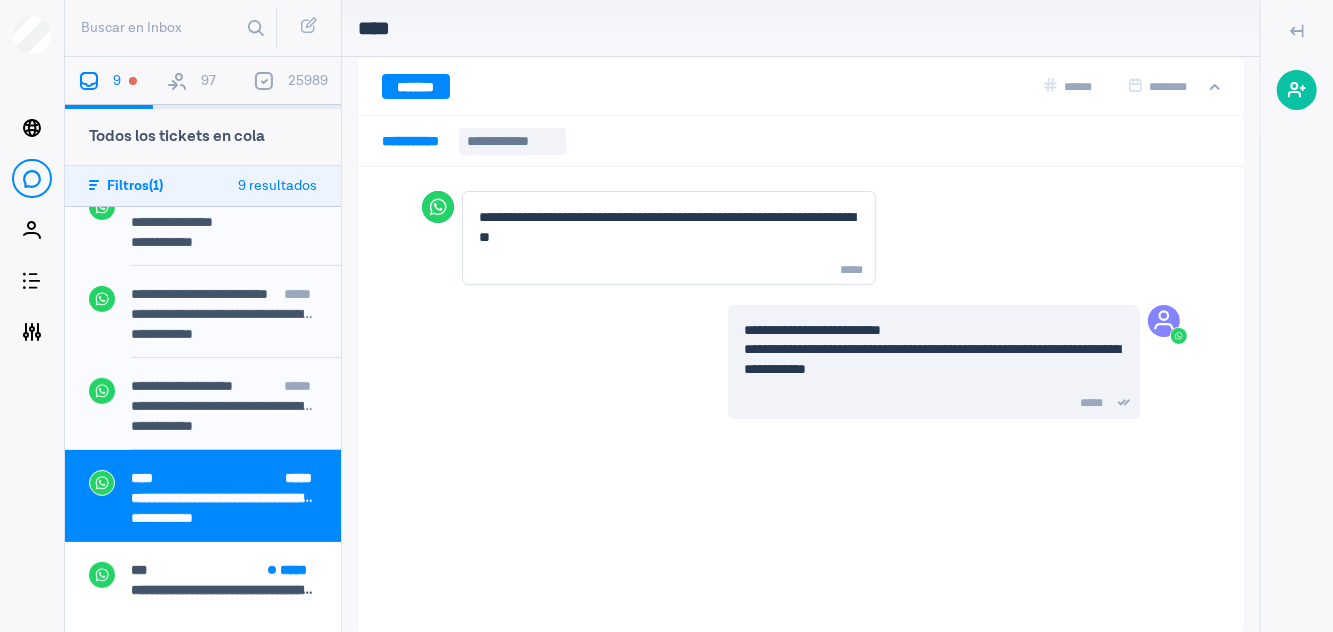 click on "[PHONE]" at bounding box center [0, 0] 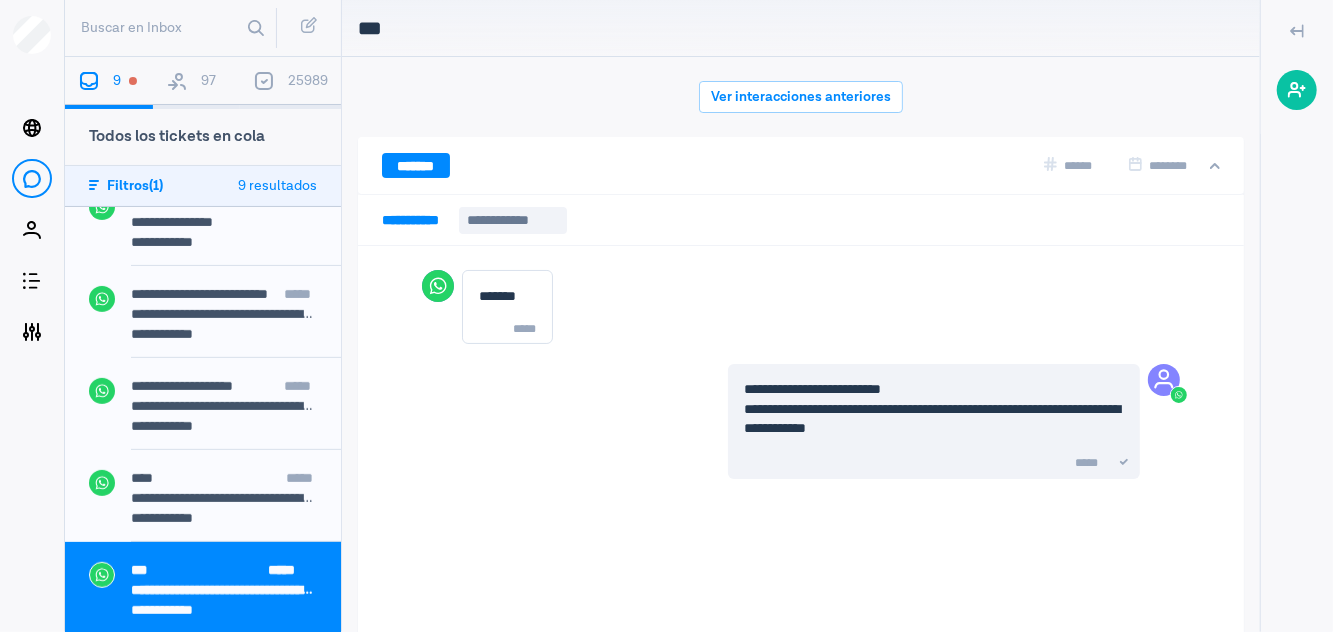 scroll, scrollTop: 79, scrollLeft: 0, axis: vertical 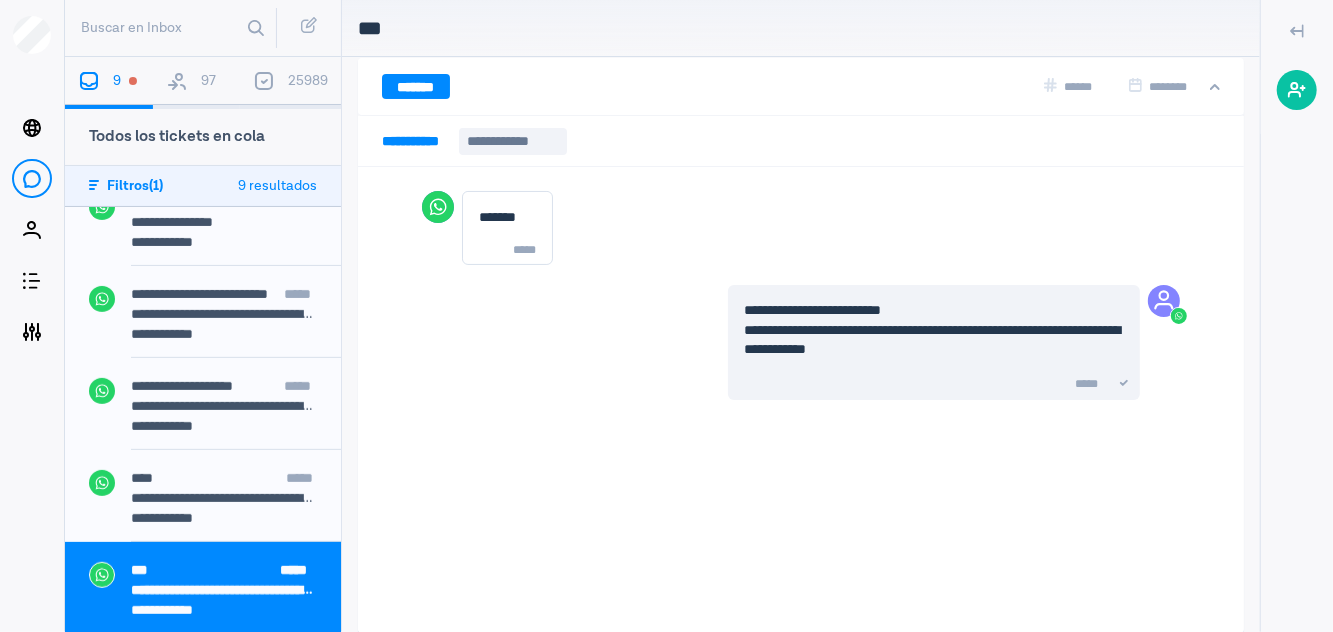 click on "[PHONE]" at bounding box center (224, 612) 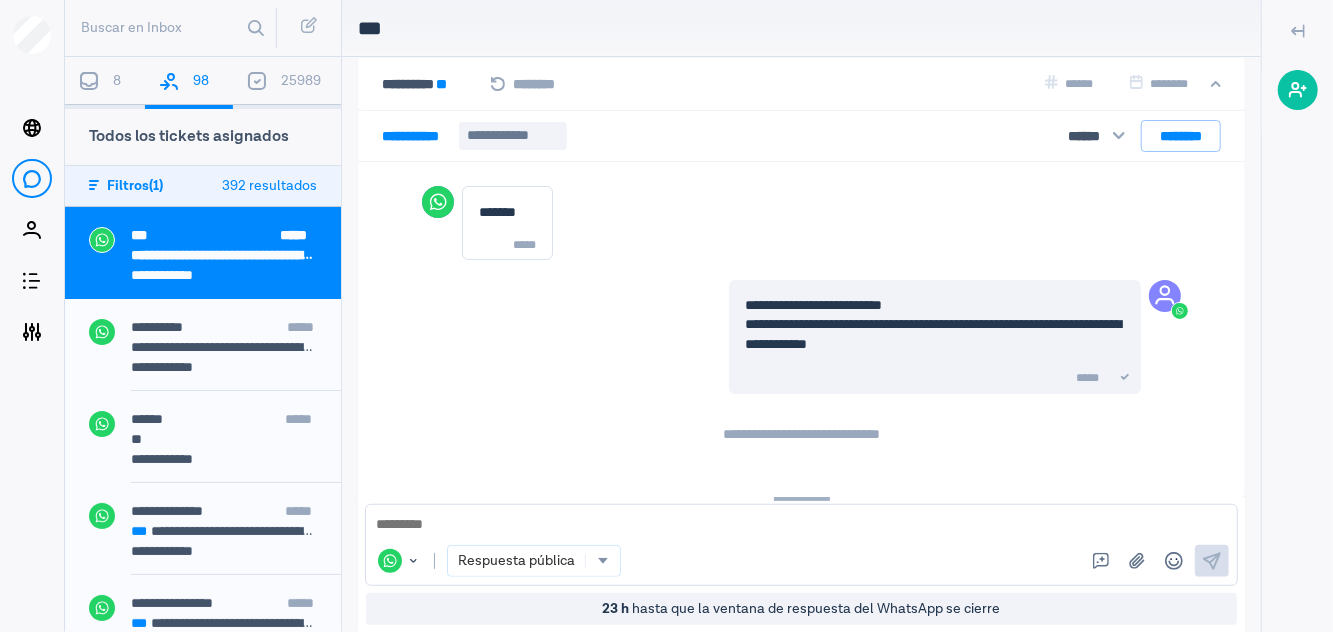 scroll, scrollTop: 0, scrollLeft: 0, axis: both 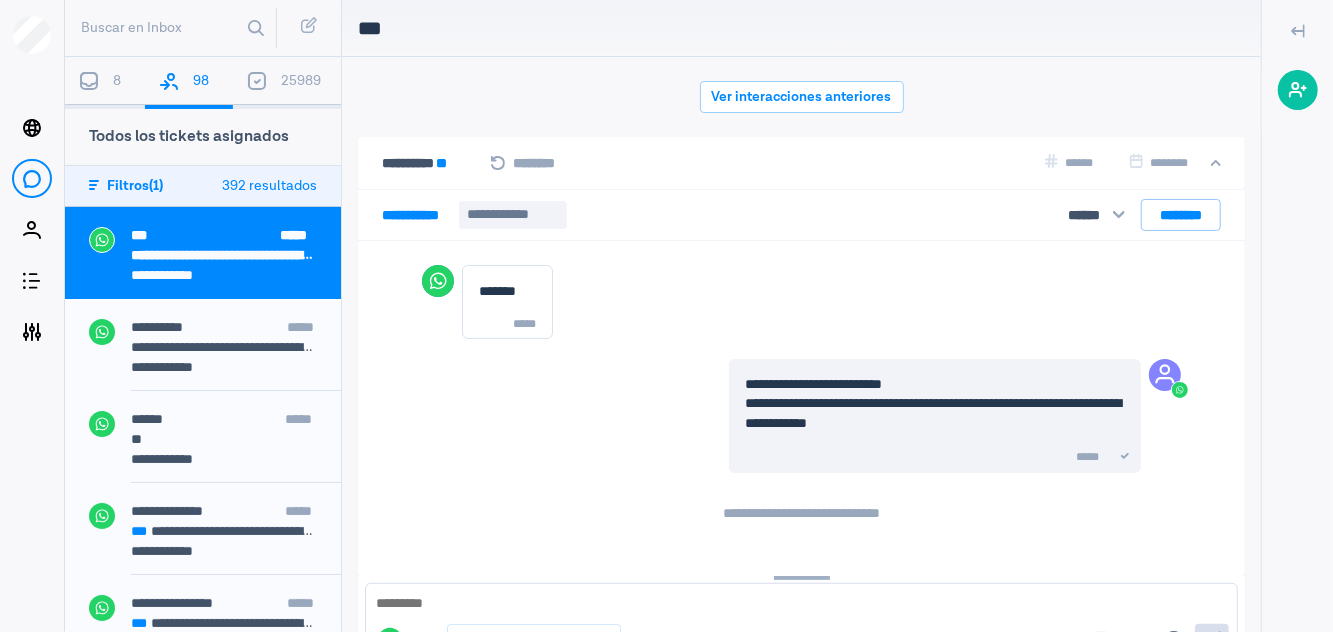 click on "Ver interacciones anteriores" at bounding box center (802, 97) 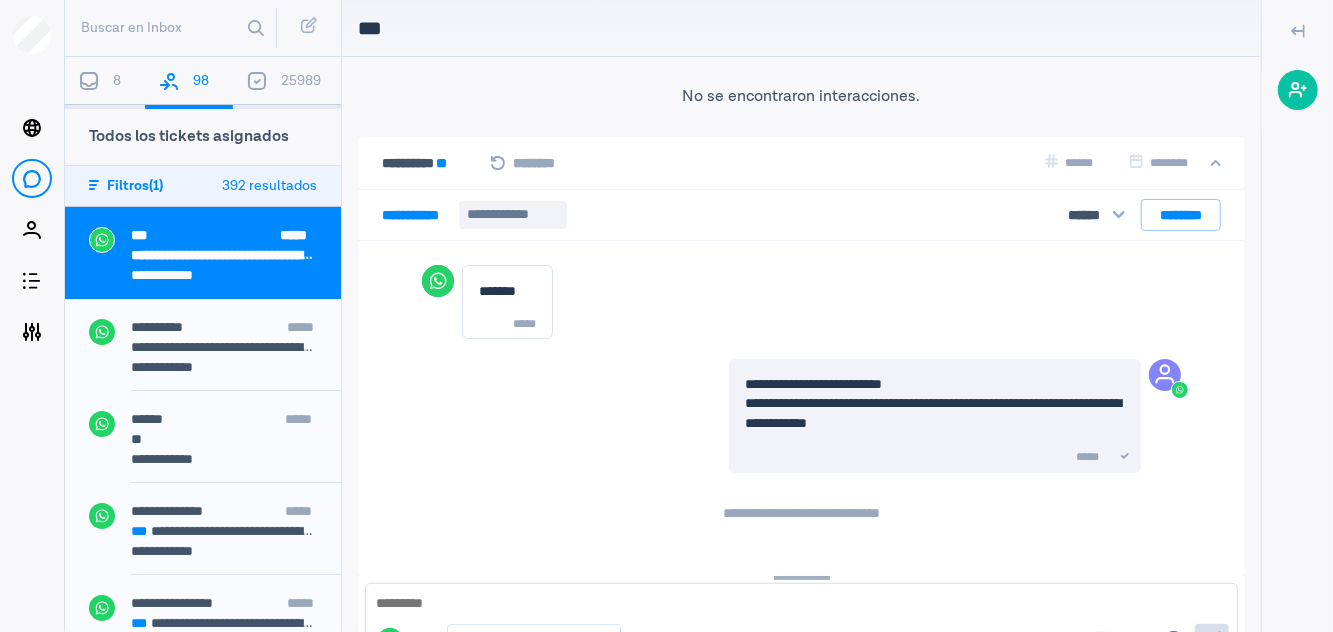 scroll, scrollTop: 80, scrollLeft: 0, axis: vertical 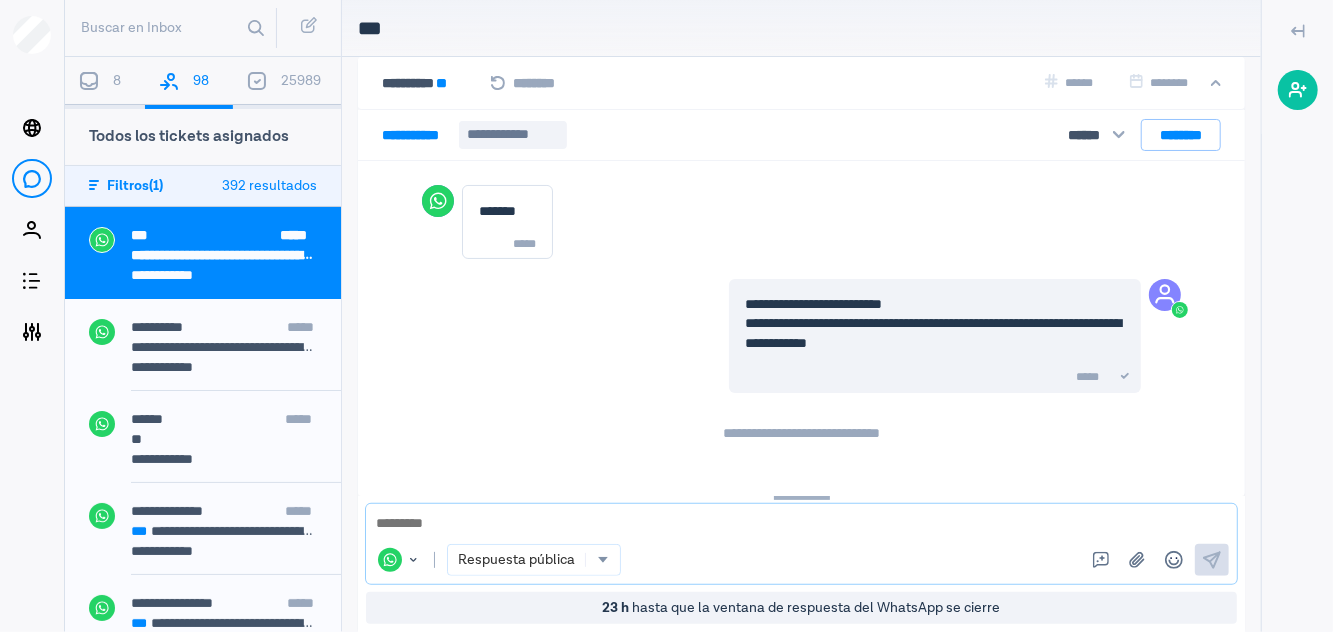 click on "Respuestas rápidas" at bounding box center [1101, 560] 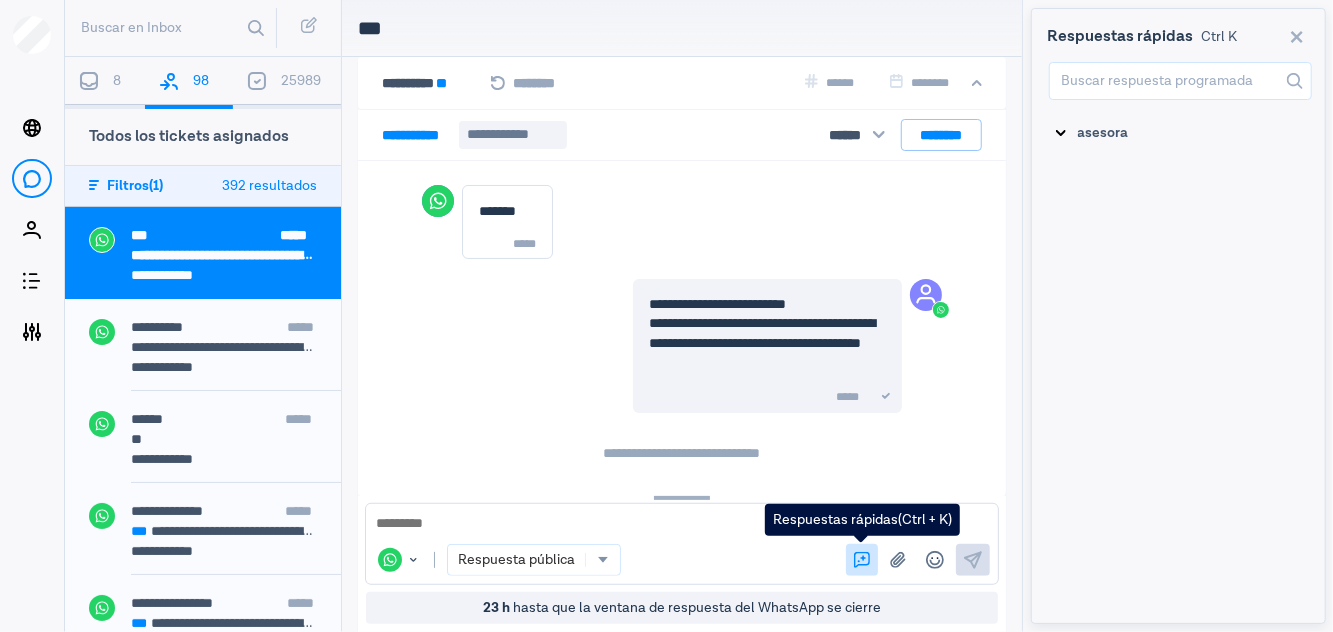click on "asesora" at bounding box center [1180, 133] 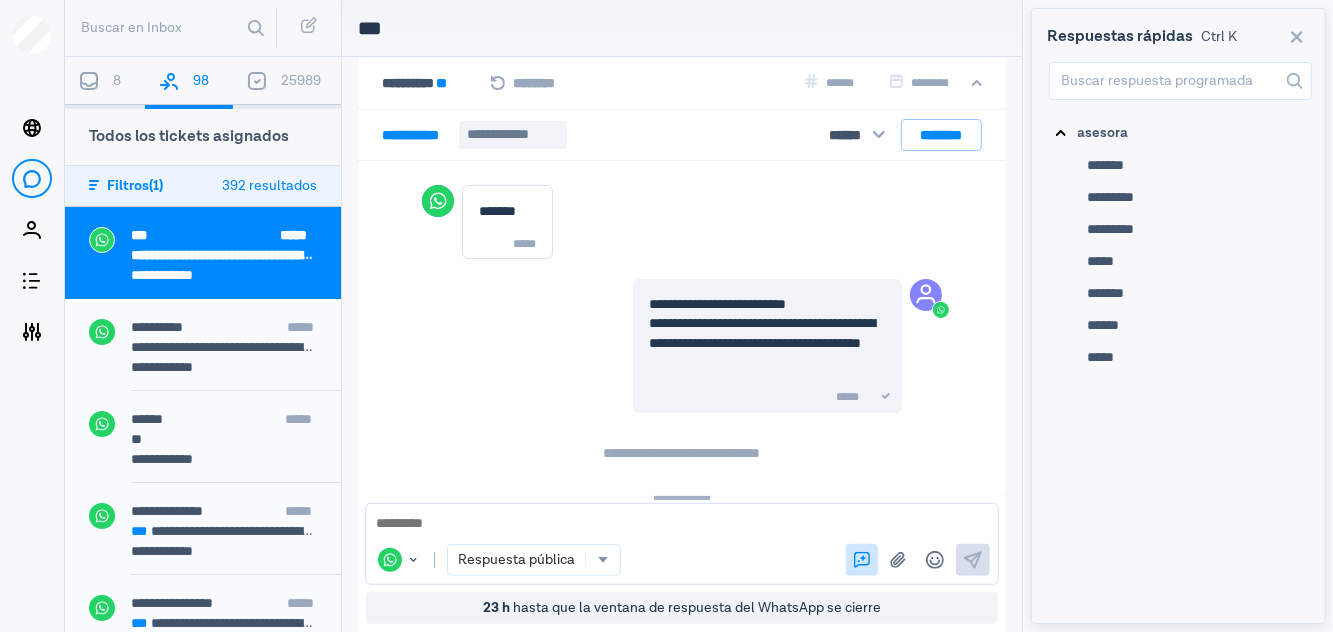 click on "[PHONE]" at bounding box center (1196, 165) 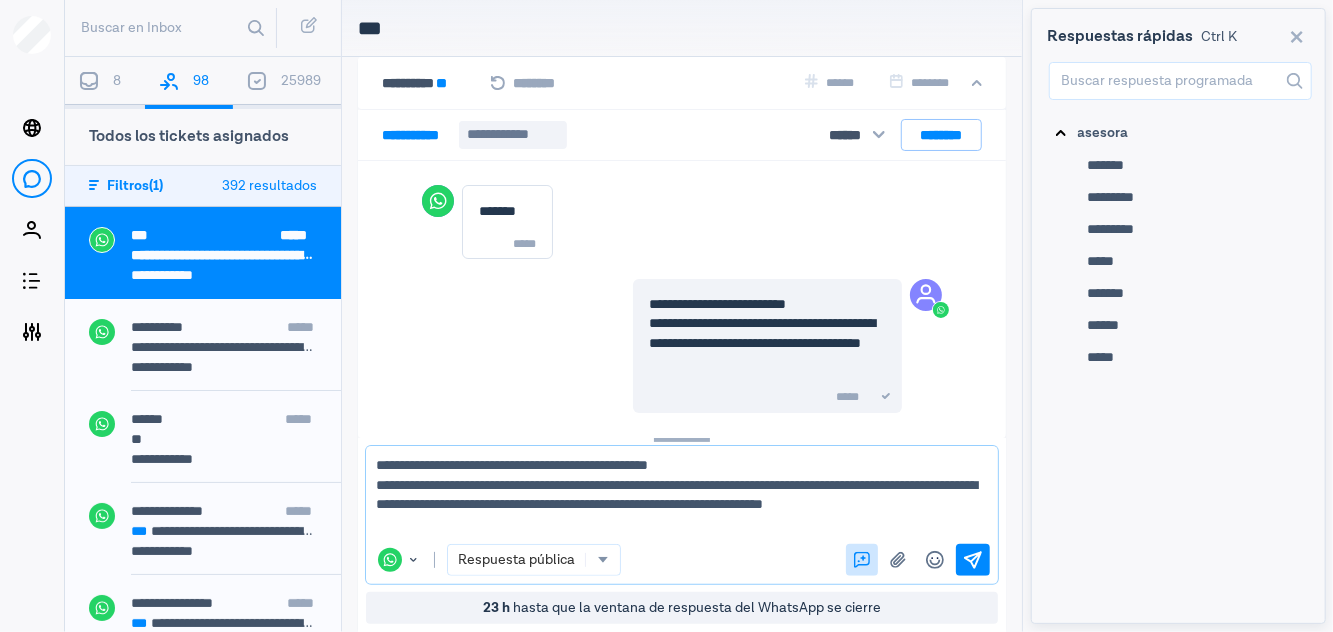 click on "Envía" at bounding box center (973, 560) 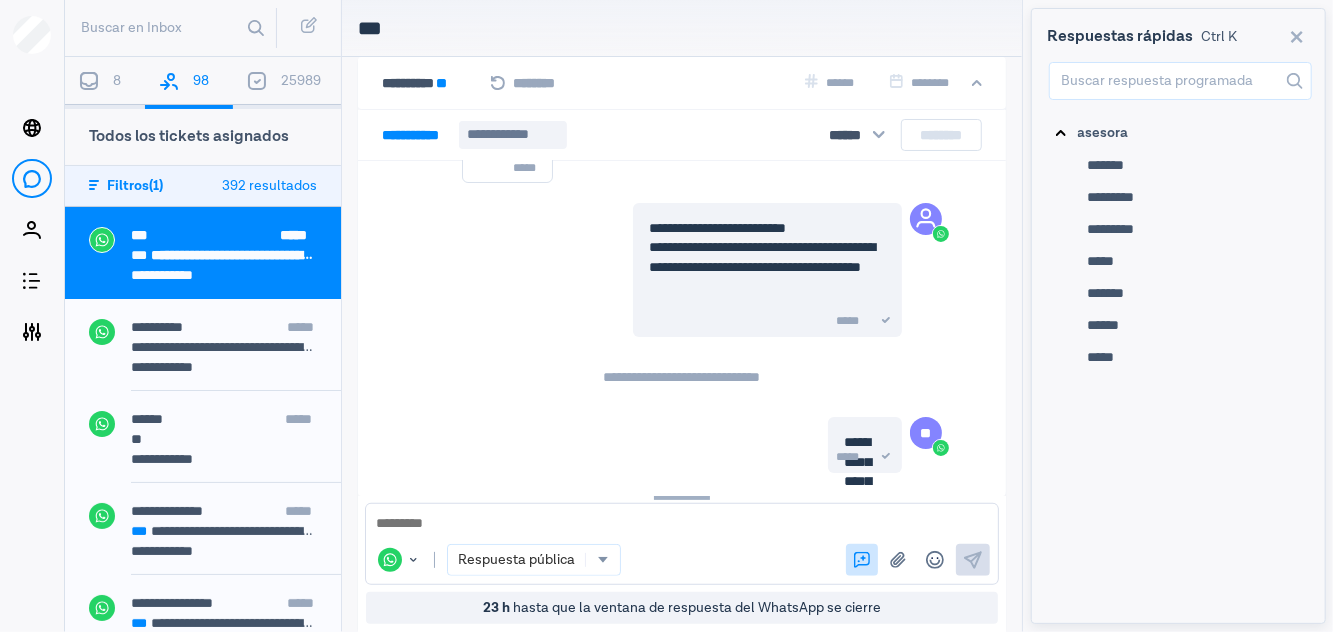 scroll, scrollTop: 252, scrollLeft: 0, axis: vertical 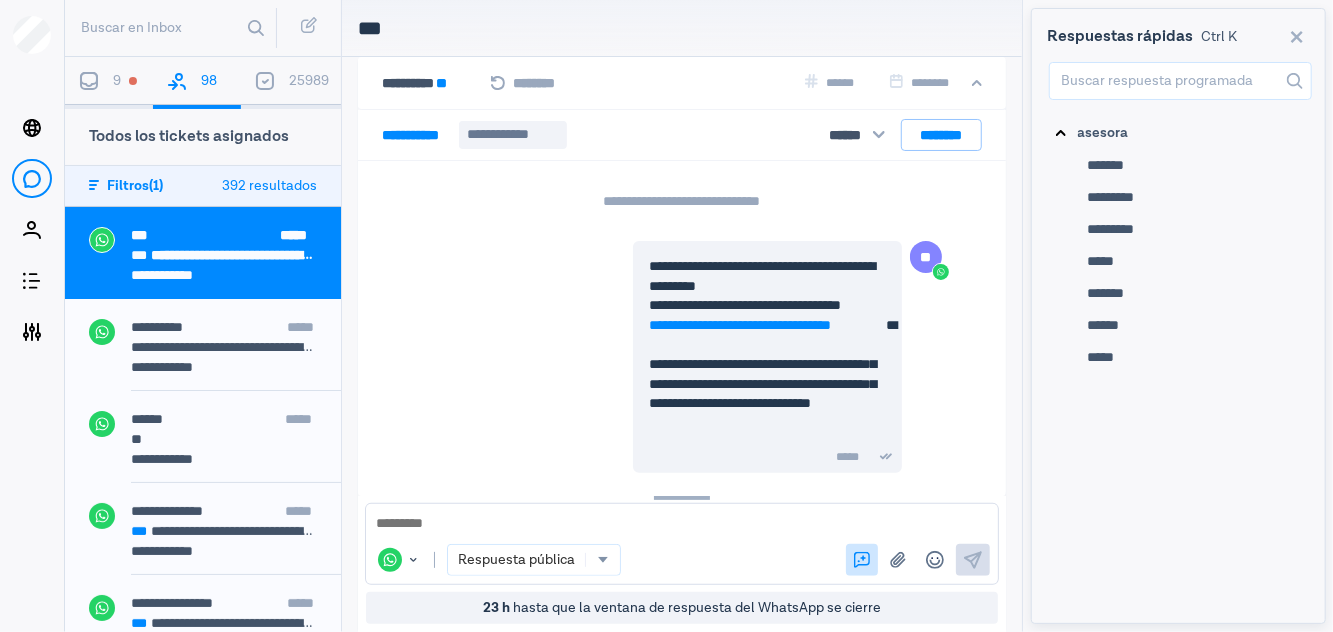 click on "9" at bounding box center [117, 81] 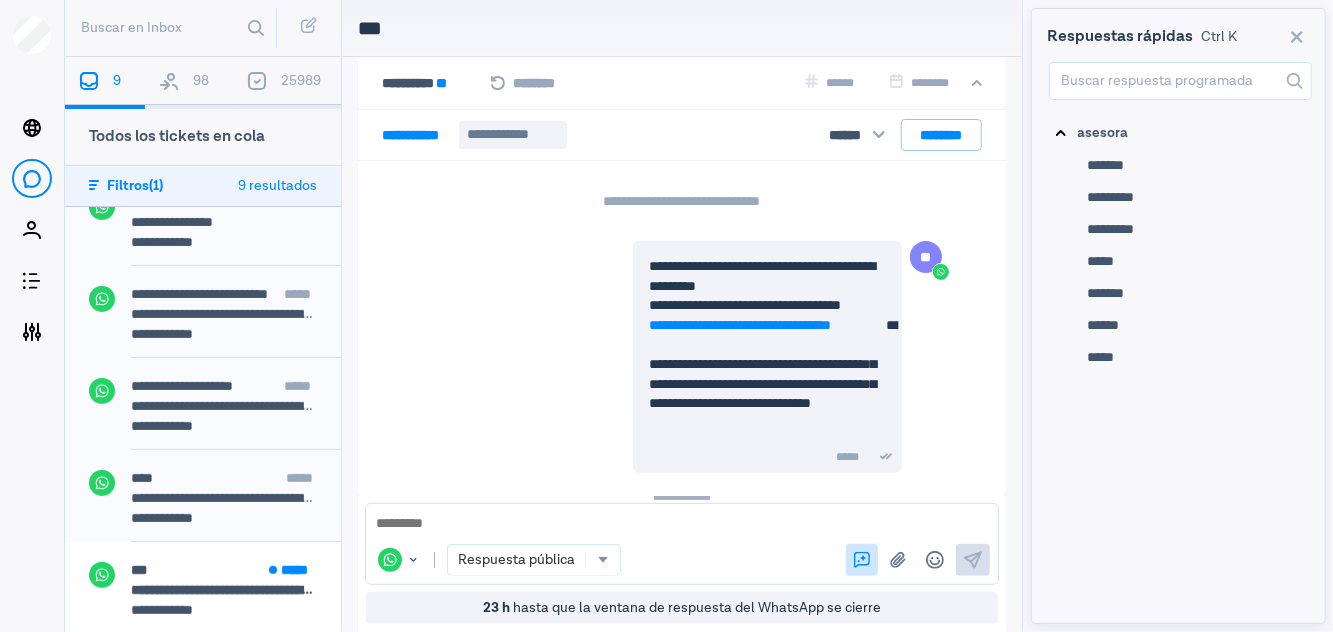 scroll, scrollTop: 396, scrollLeft: 0, axis: vertical 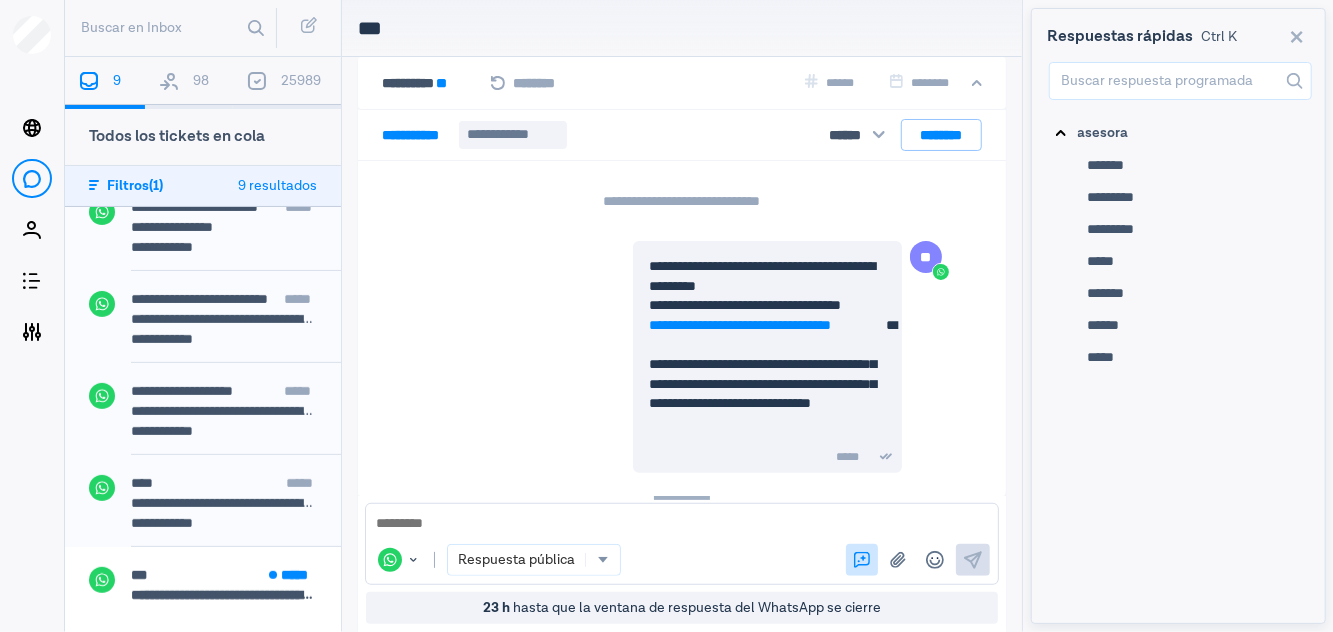 click on "[PHONE]" at bounding box center (0, 0) 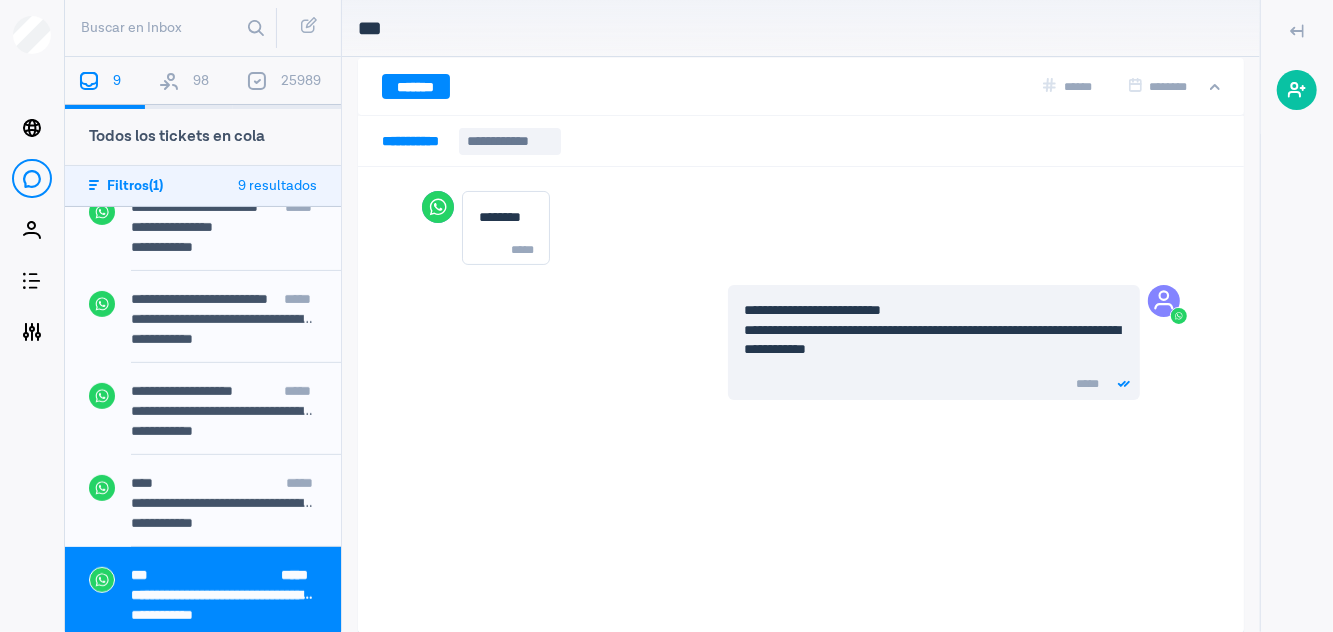 scroll, scrollTop: 0, scrollLeft: 0, axis: both 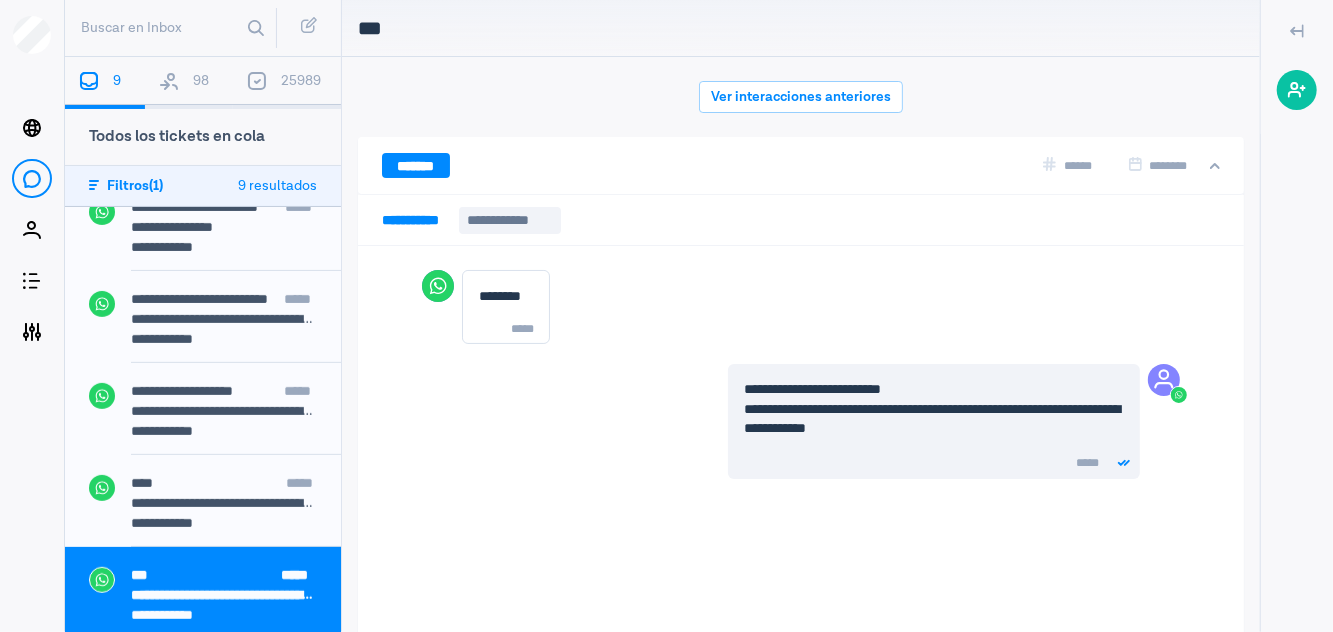 click on "Ver interacciones anteriores" at bounding box center [801, 97] 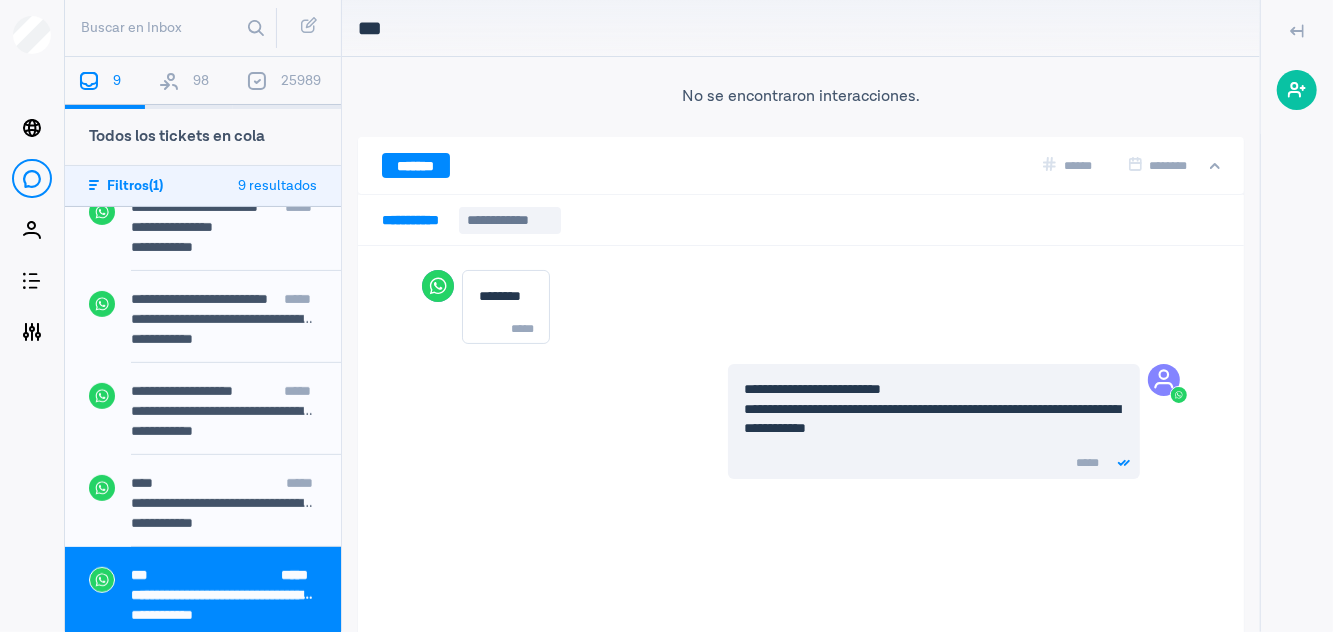 click on "**********" at bounding box center [224, 595] 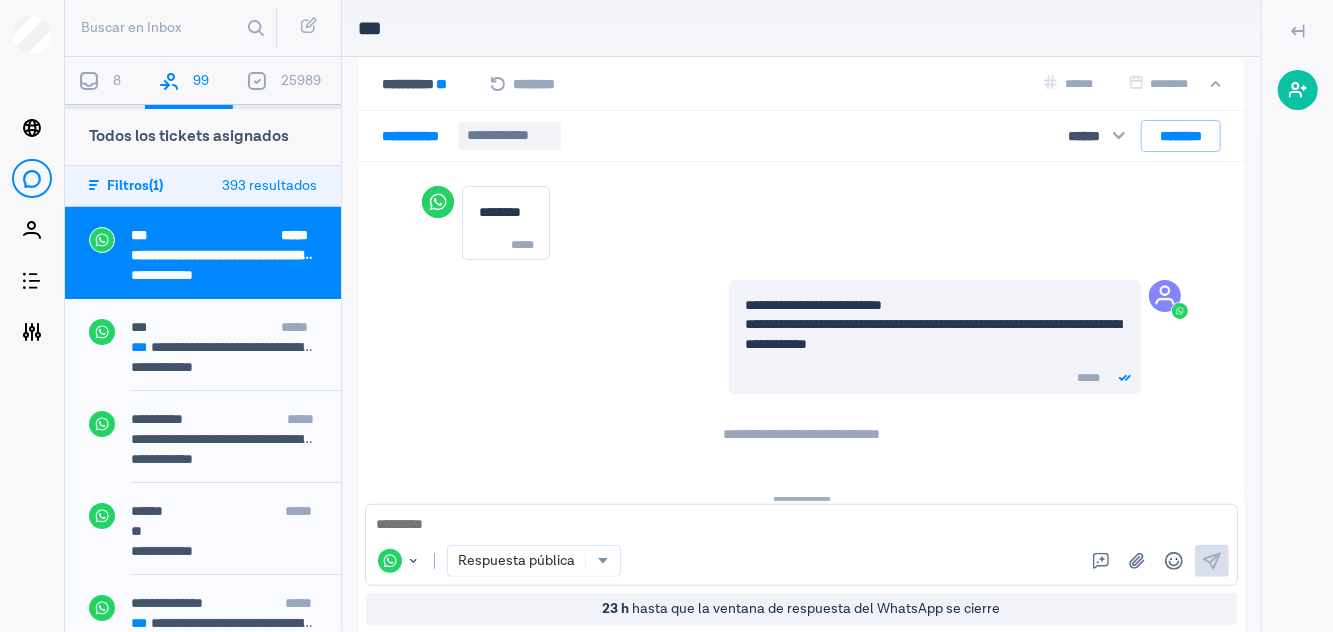 scroll, scrollTop: 0, scrollLeft: 0, axis: both 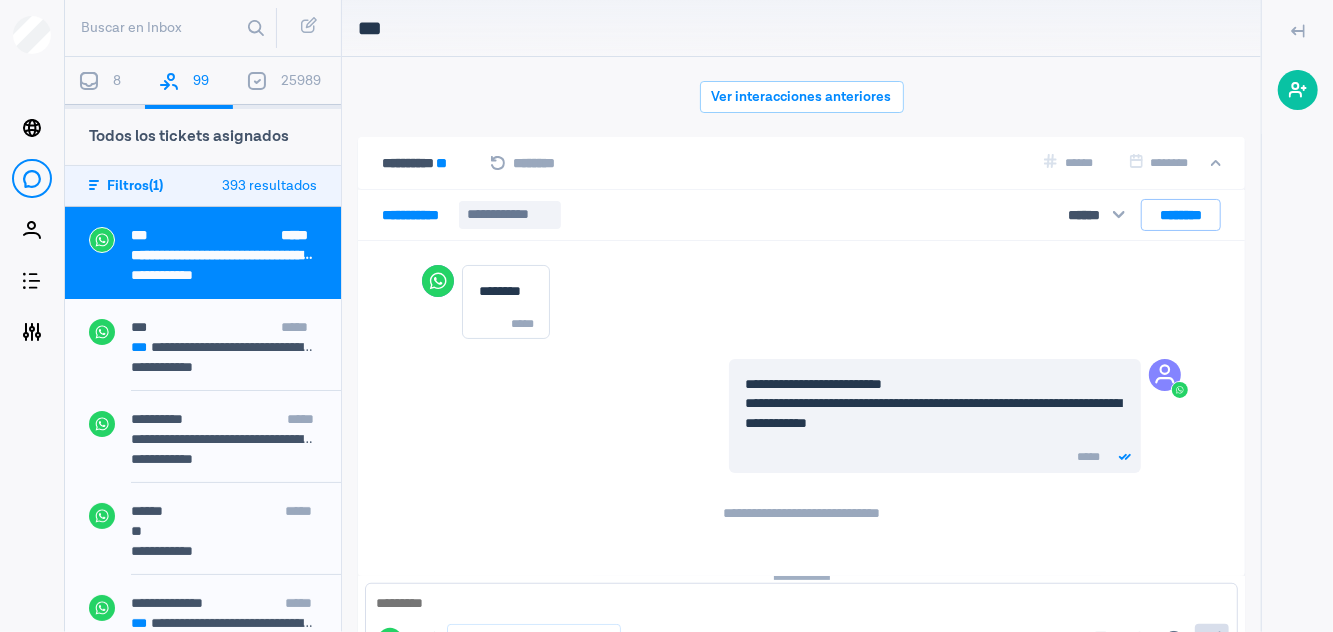 click on "Ver interacciones anteriores" at bounding box center [802, 97] 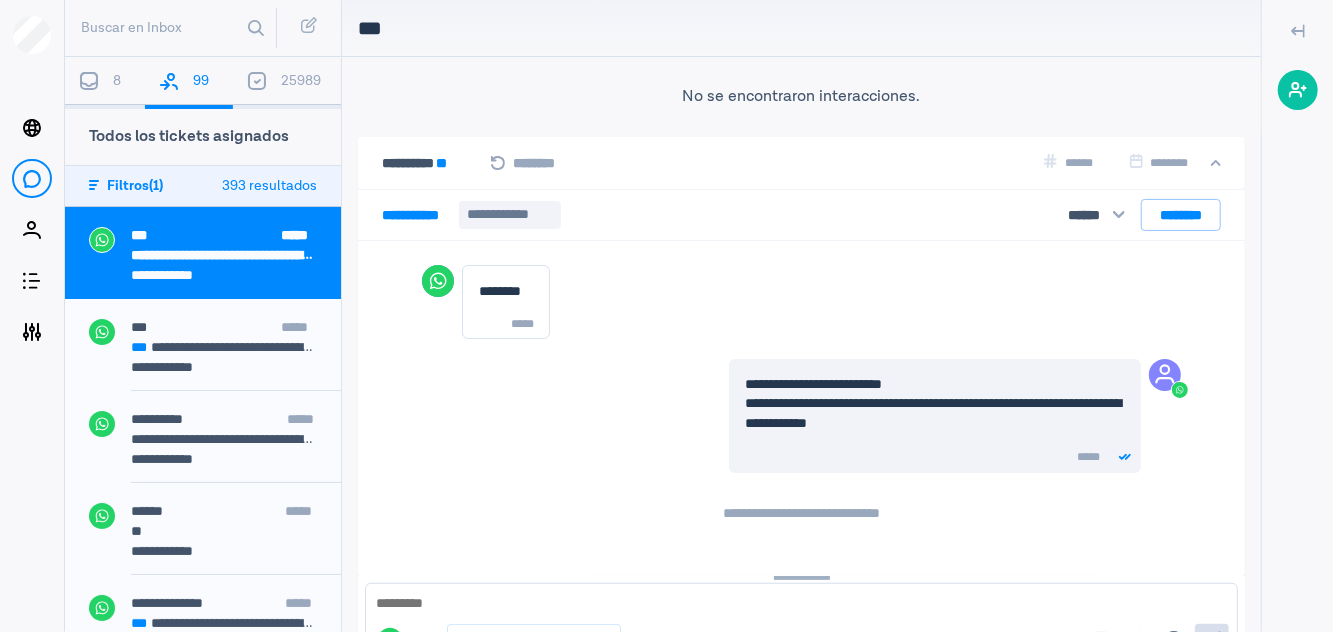 scroll, scrollTop: 80, scrollLeft: 0, axis: vertical 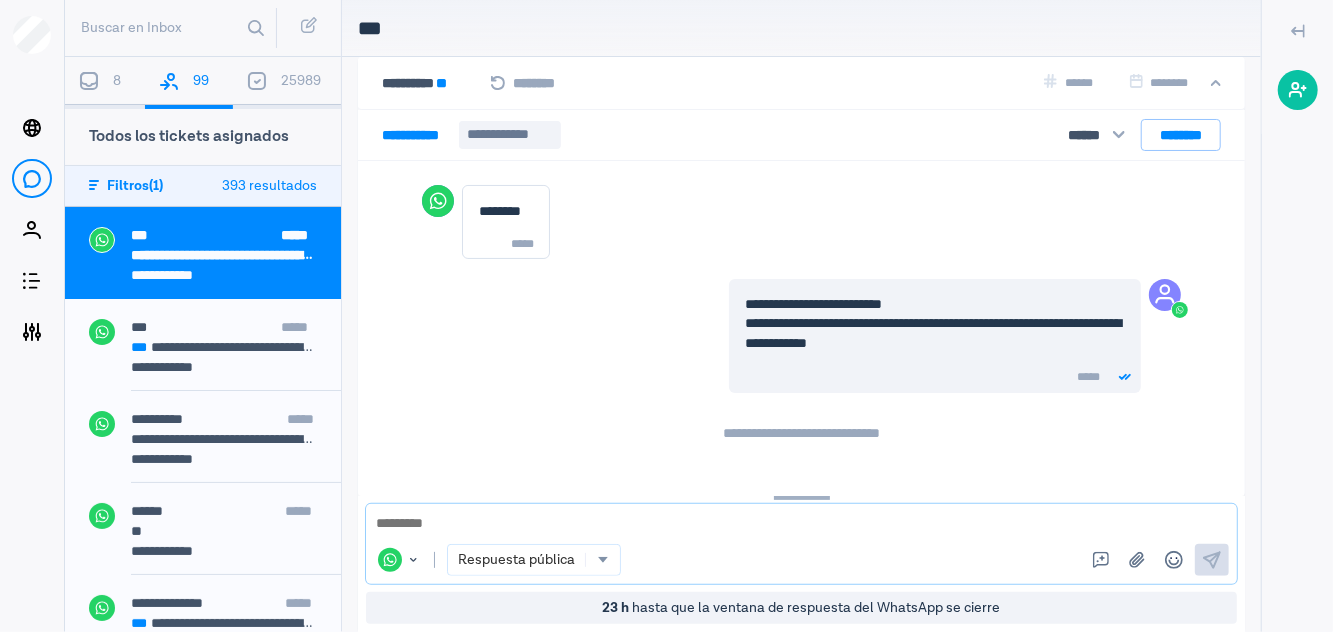 click on "Respuestas rápidas" at bounding box center (1101, 560) 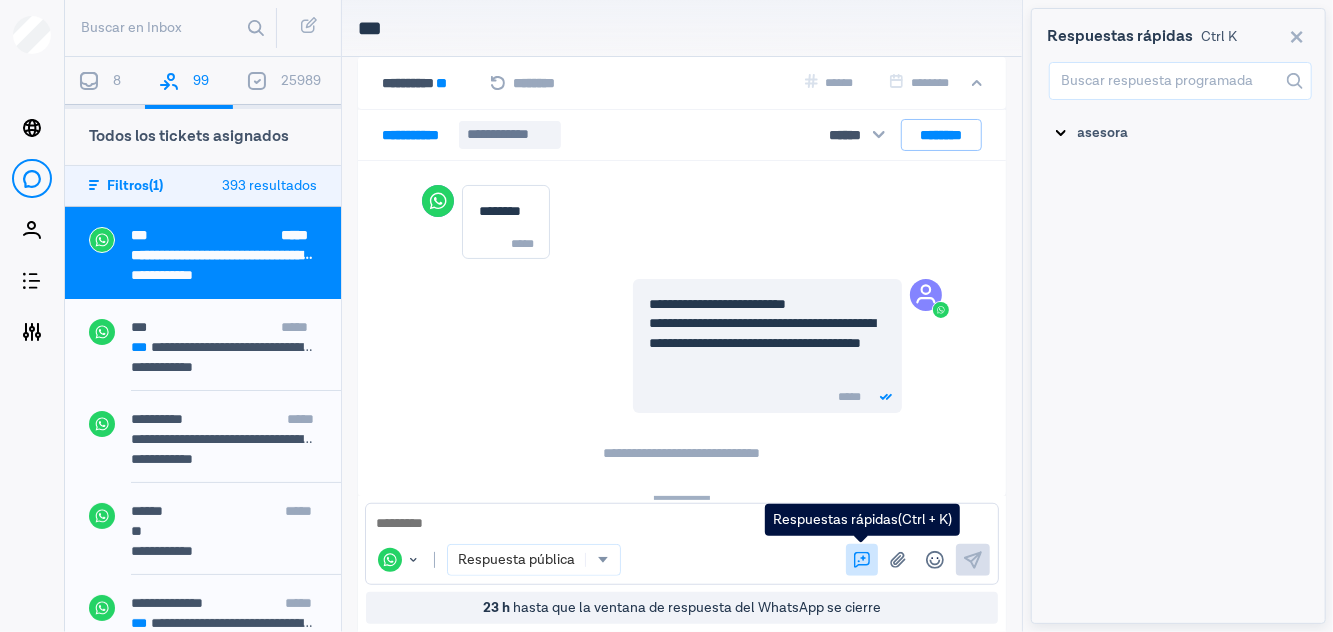 click on "asesora" at bounding box center [1180, 133] 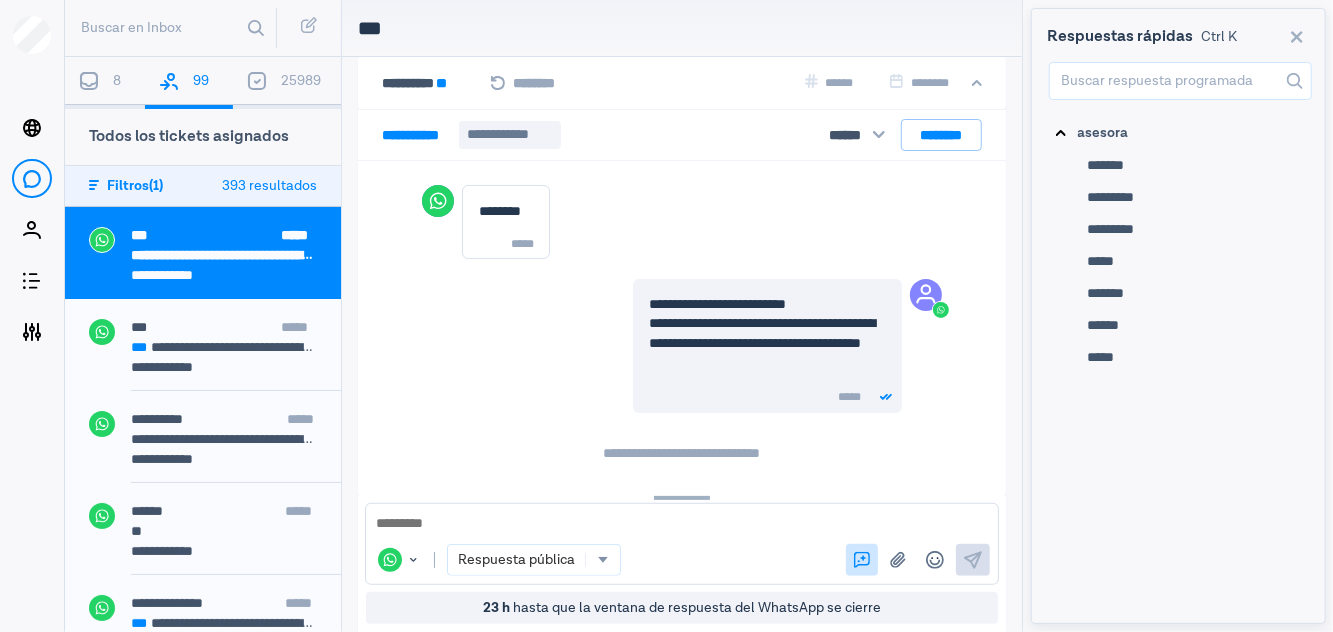 click on "*********" at bounding box center (1196, 229) 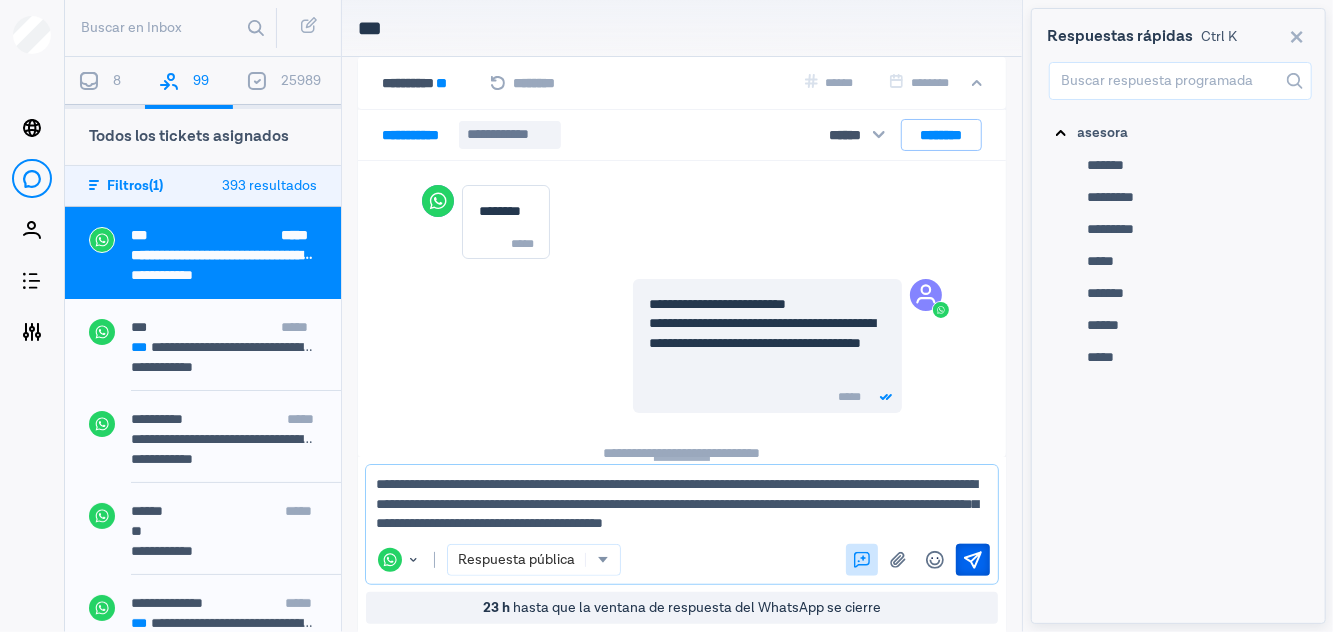 click on "Envía" at bounding box center (973, 560) 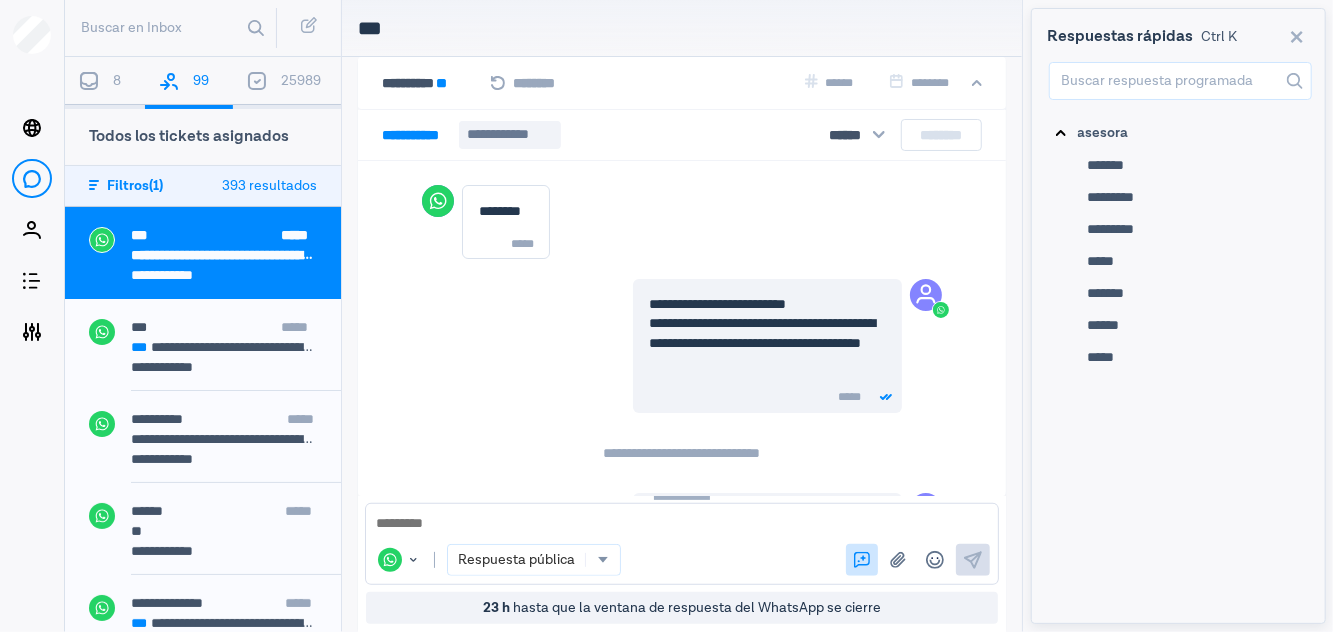 scroll, scrollTop: 272, scrollLeft: 0, axis: vertical 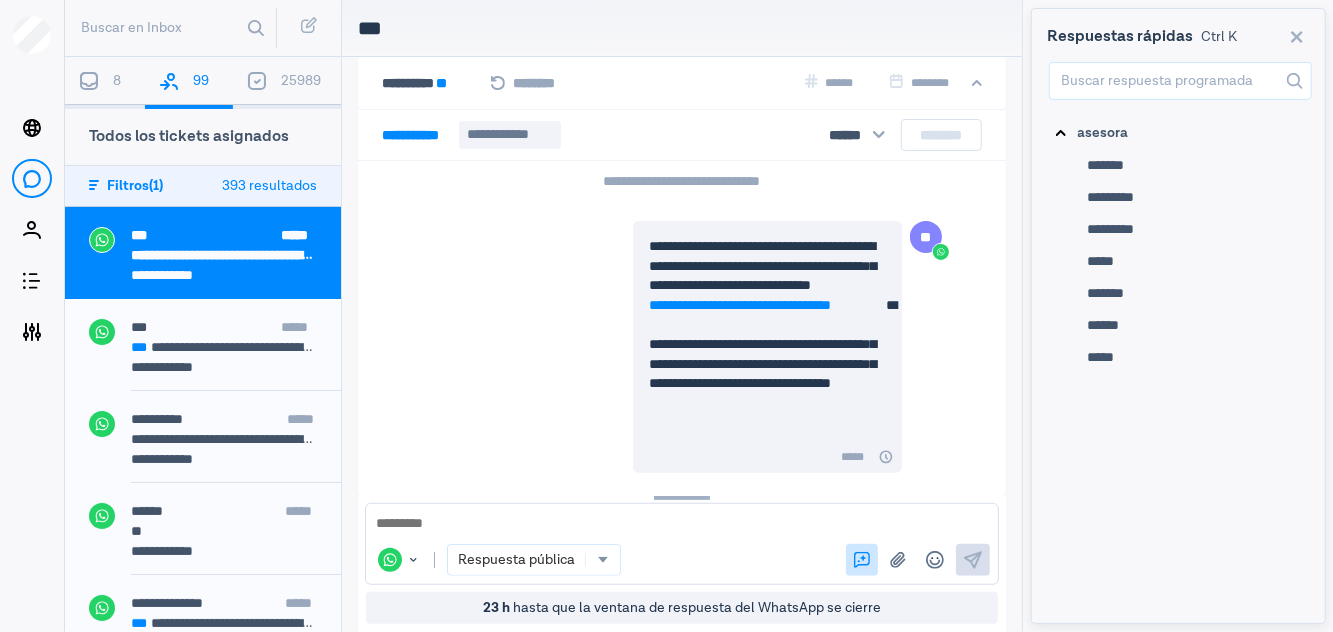 click on "[FIRST]   [LAST]" at bounding box center (424, 83) 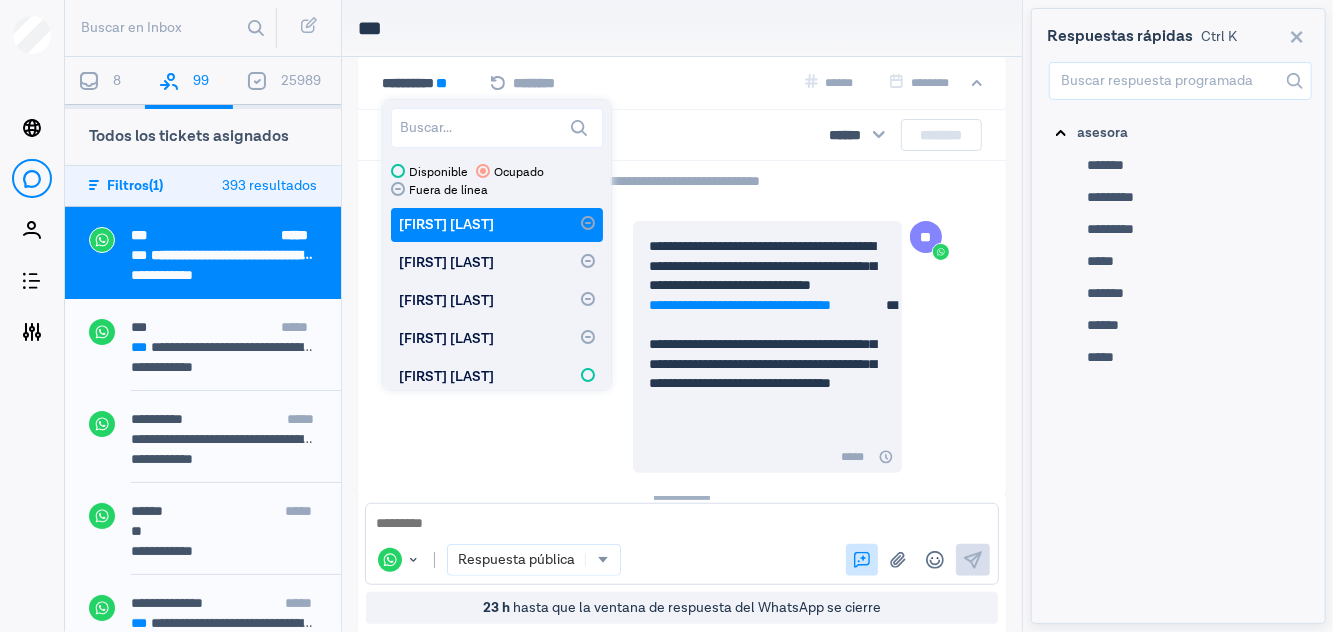 click on "[FIRST]   [LAST]" at bounding box center [497, 225] 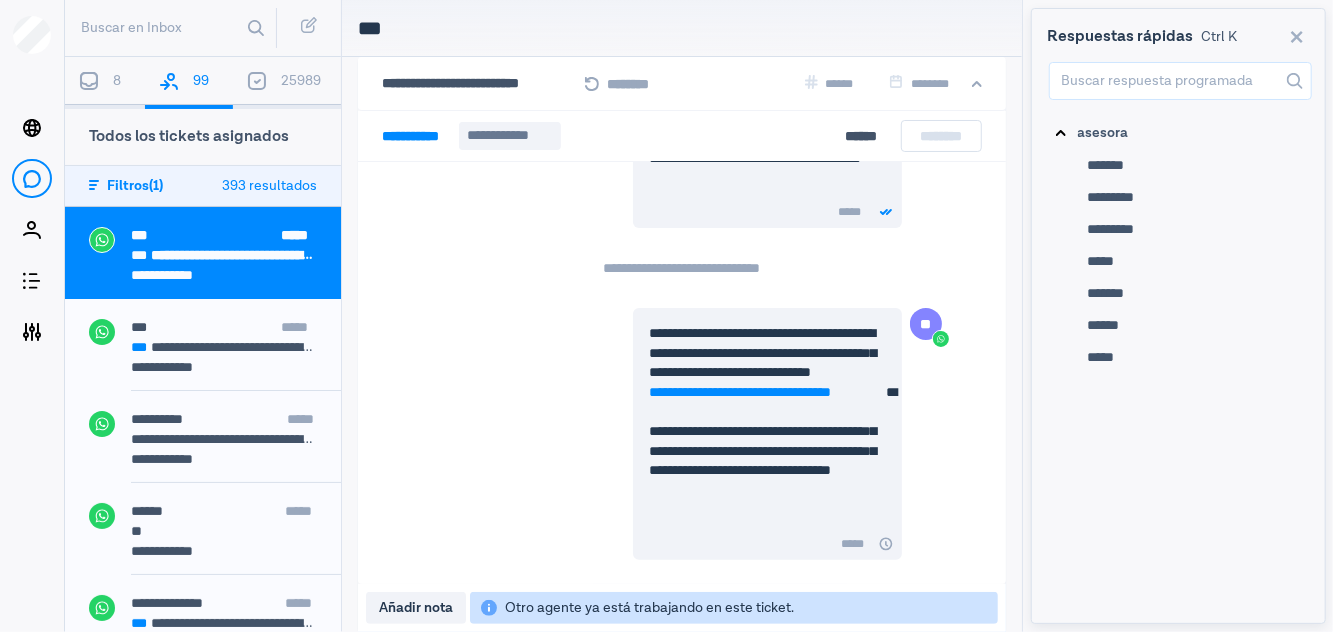 scroll, scrollTop: 184, scrollLeft: 0, axis: vertical 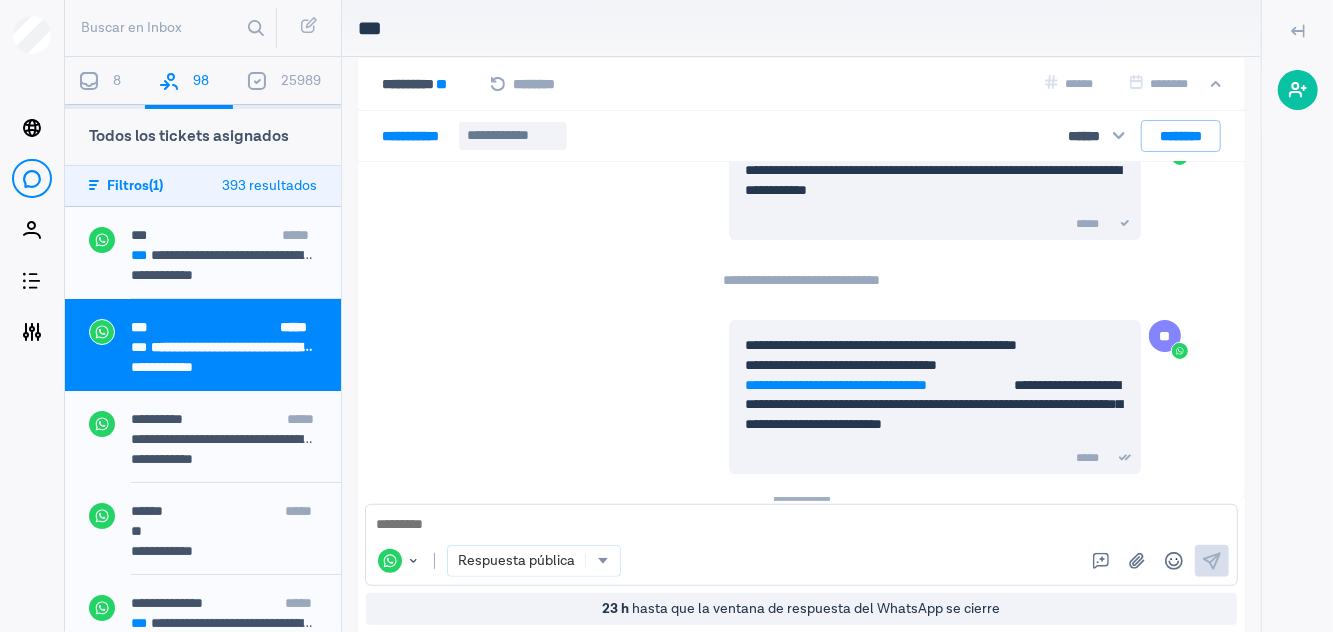click on "[FIRST] [LAST]" at bounding box center (224, 255) 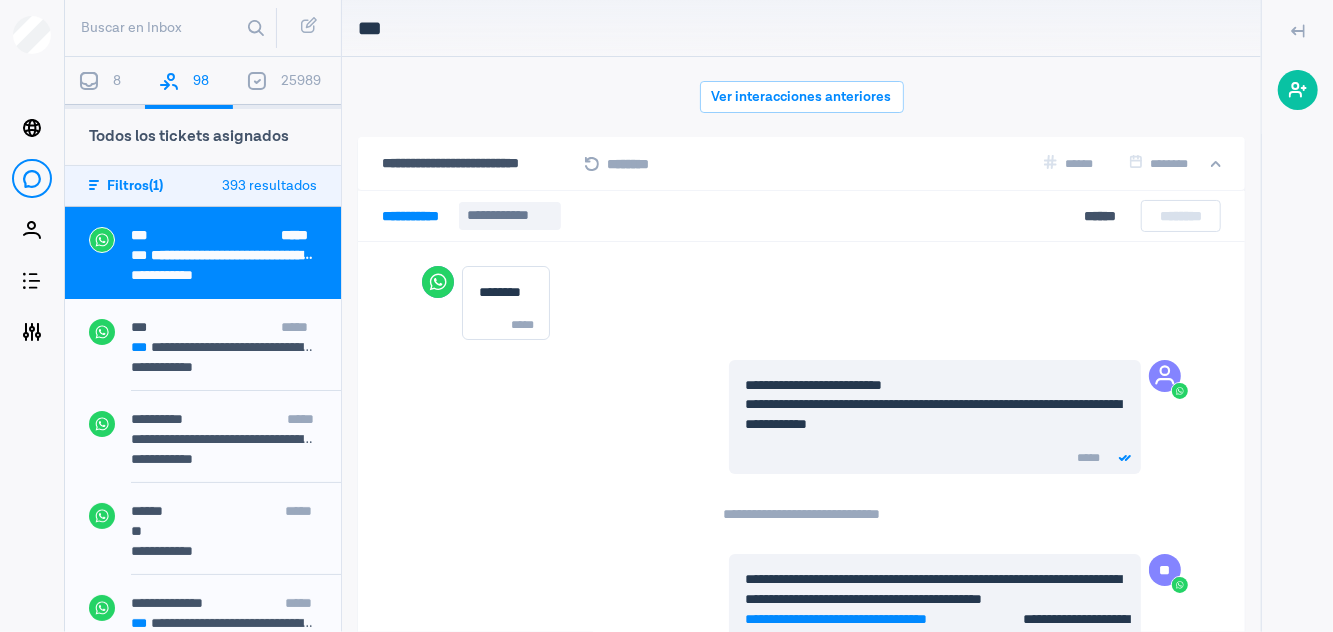 scroll, scrollTop: 79, scrollLeft: 0, axis: vertical 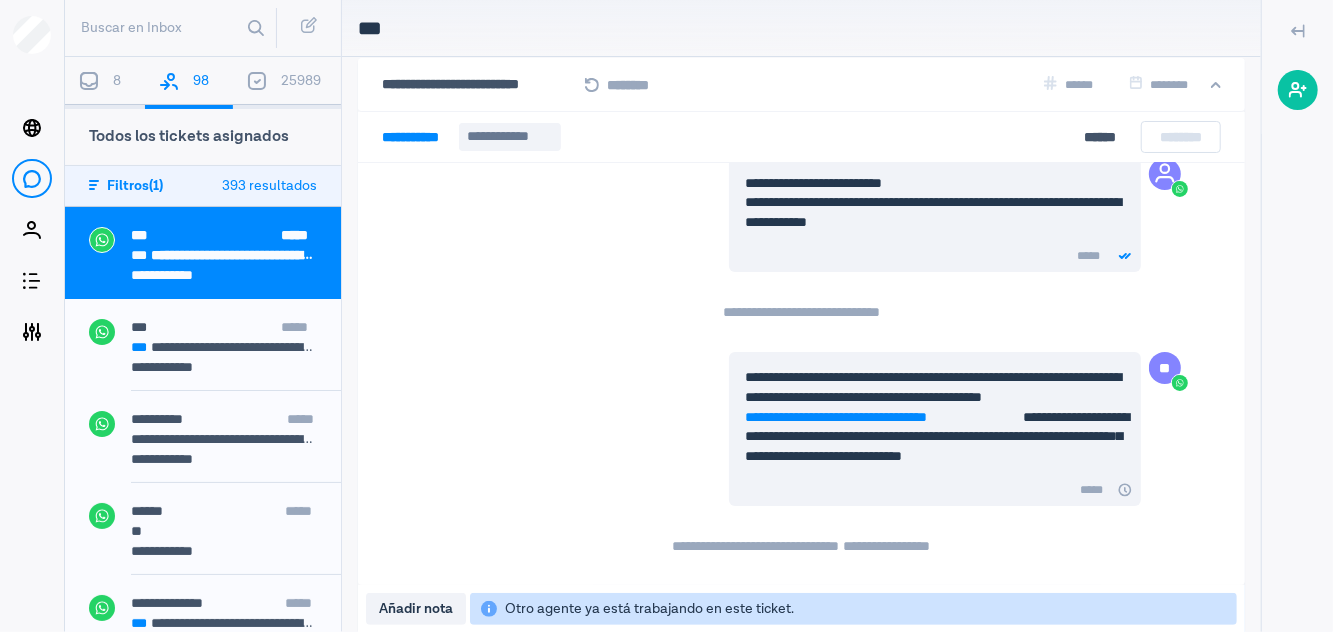 click on "[PHONE]" at bounding box center [224, 347] 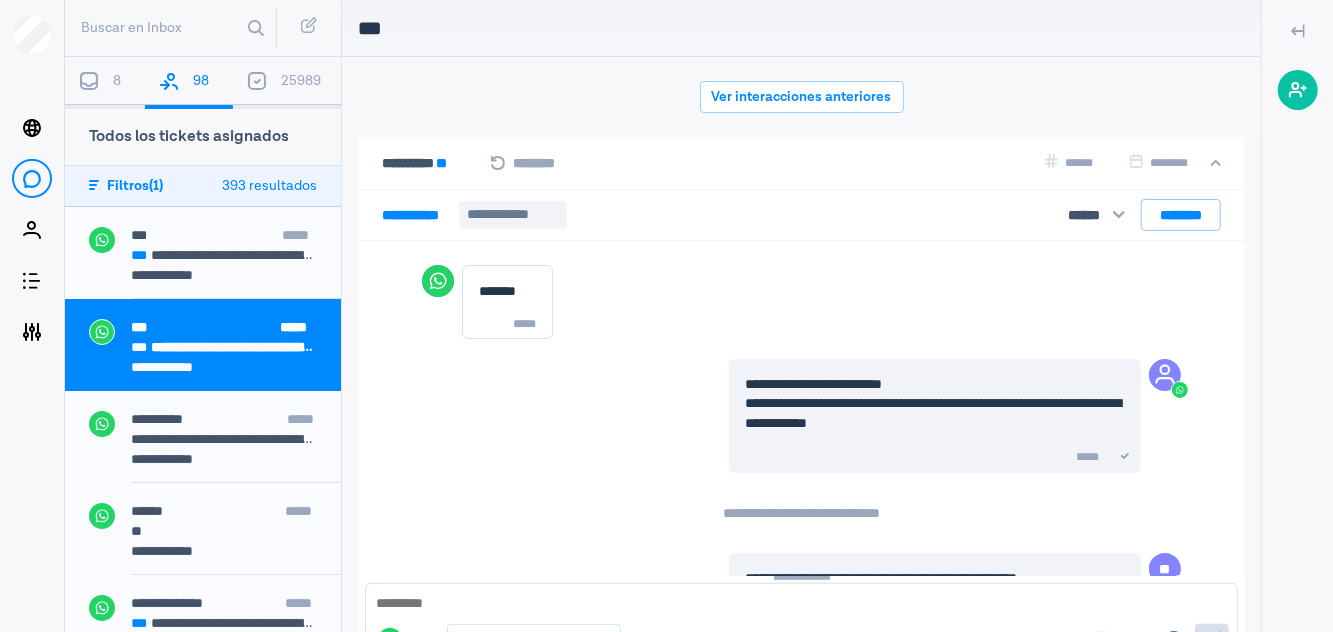 scroll, scrollTop: 79, scrollLeft: 0, axis: vertical 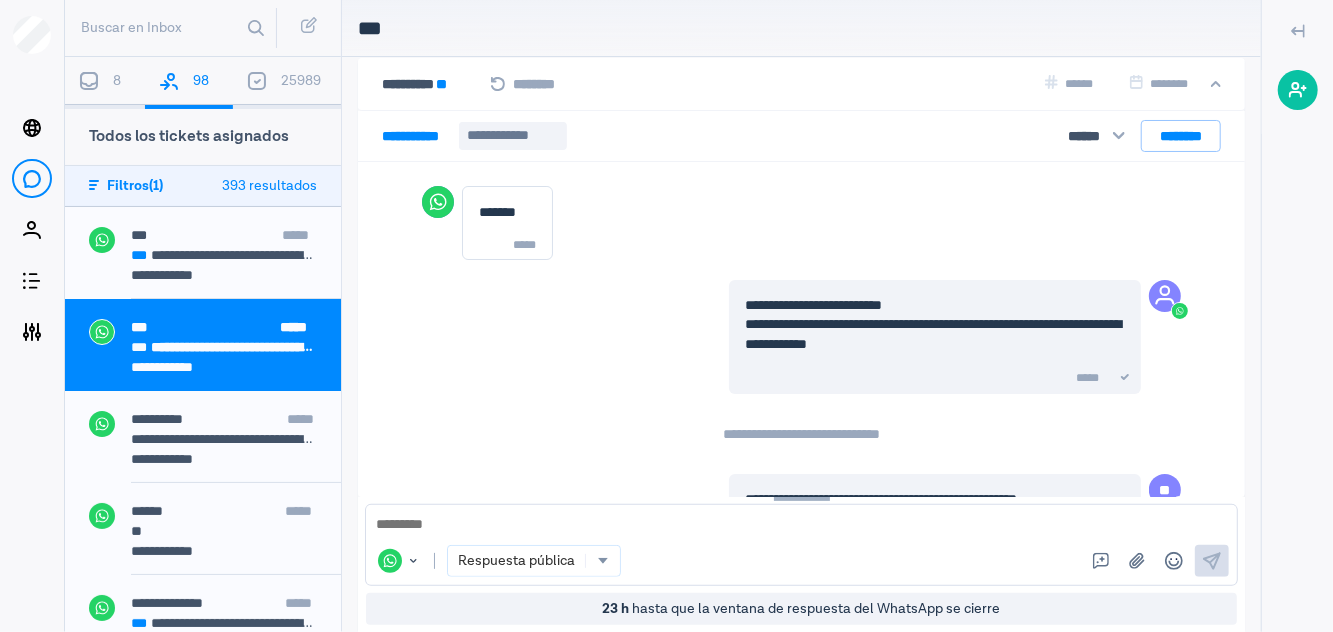 click on "[PHONE]" at bounding box center (139, 255) 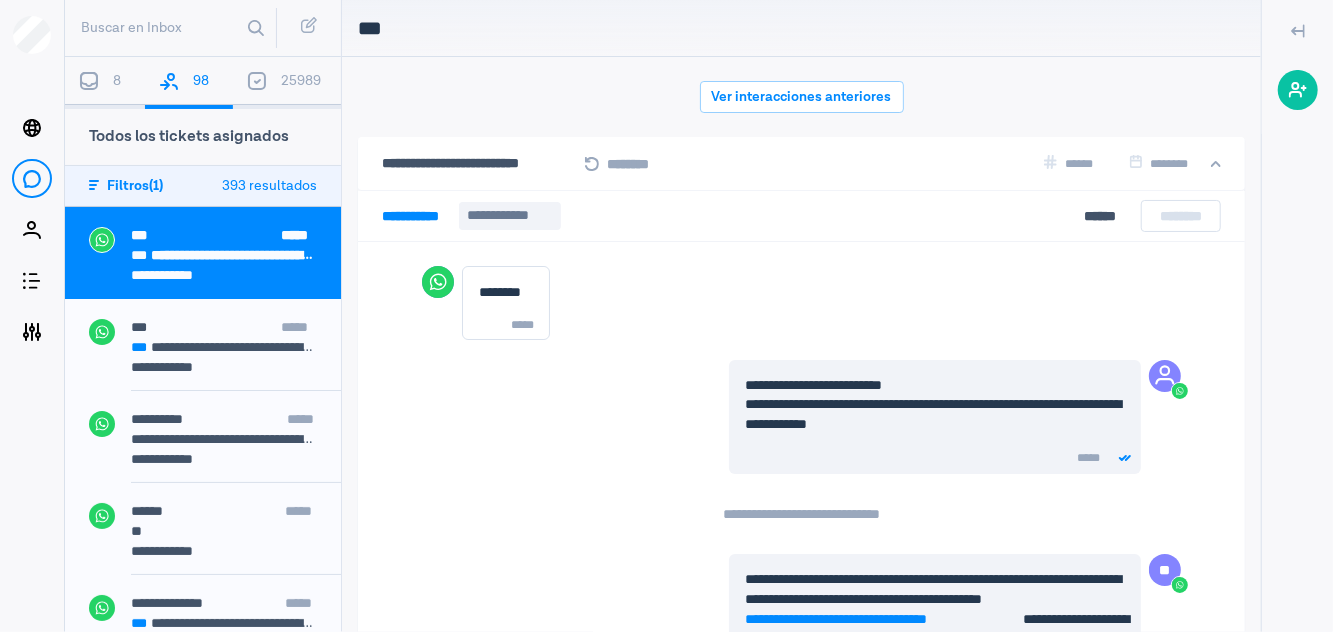 scroll, scrollTop: 79, scrollLeft: 0, axis: vertical 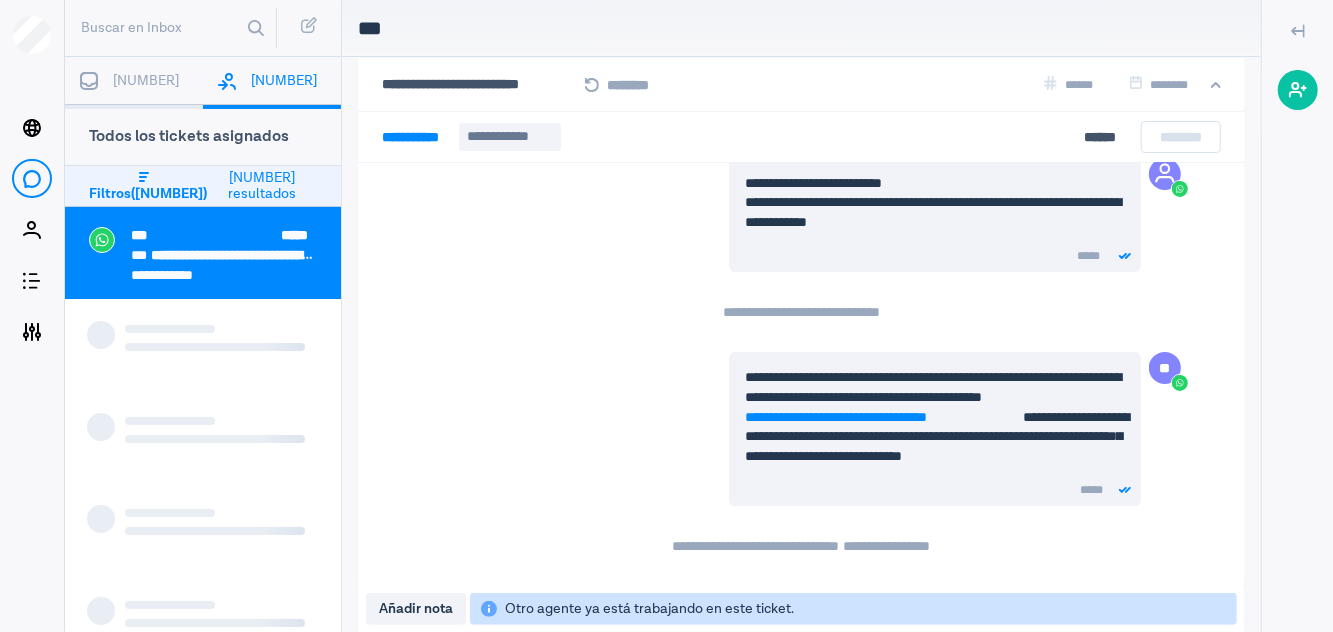 click on "[NUMBER]" at bounding box center [146, 81] 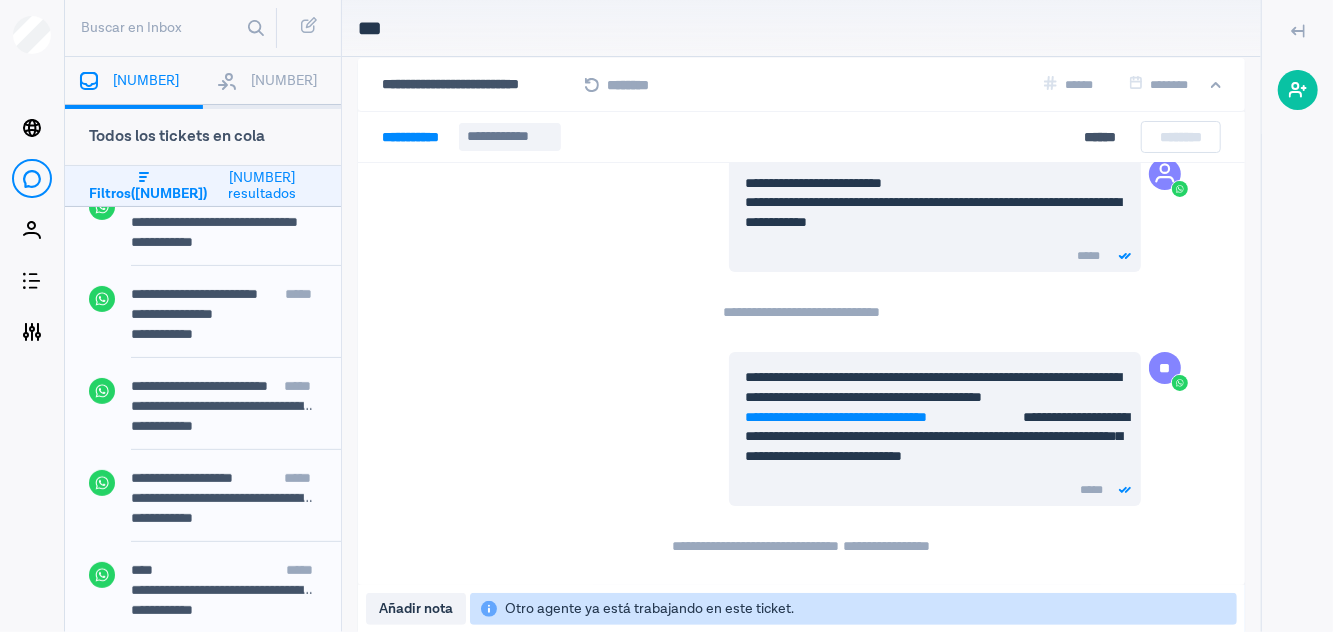 scroll, scrollTop: 309, scrollLeft: 0, axis: vertical 